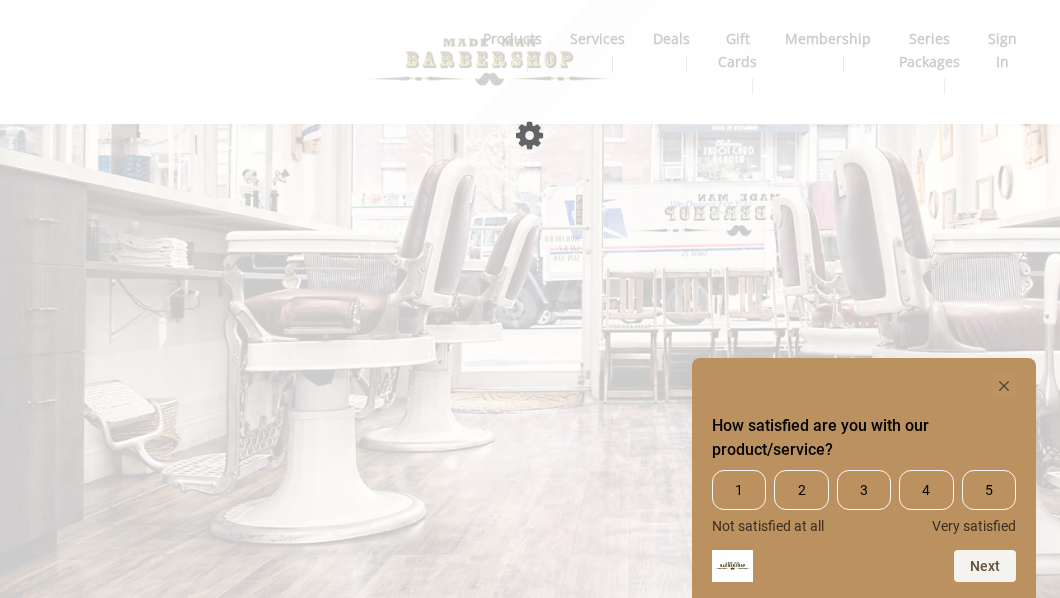 scroll, scrollTop: 0, scrollLeft: 0, axis: both 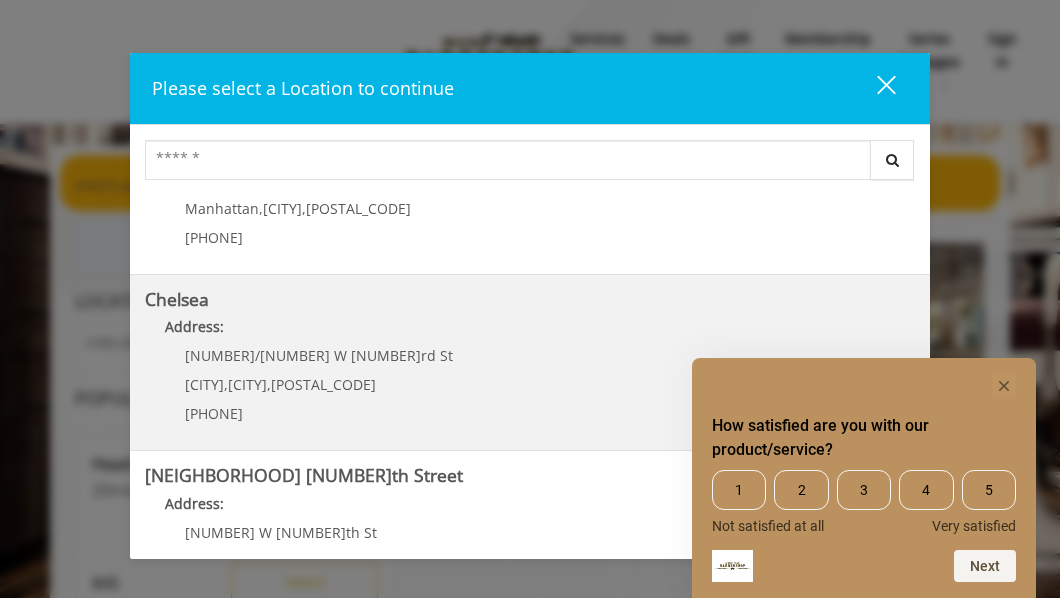 click on "Chelsea Address: 169/170  W 23rd St New York ,  New York ,  10011 (917) 639-3902" at bounding box center [530, 363] 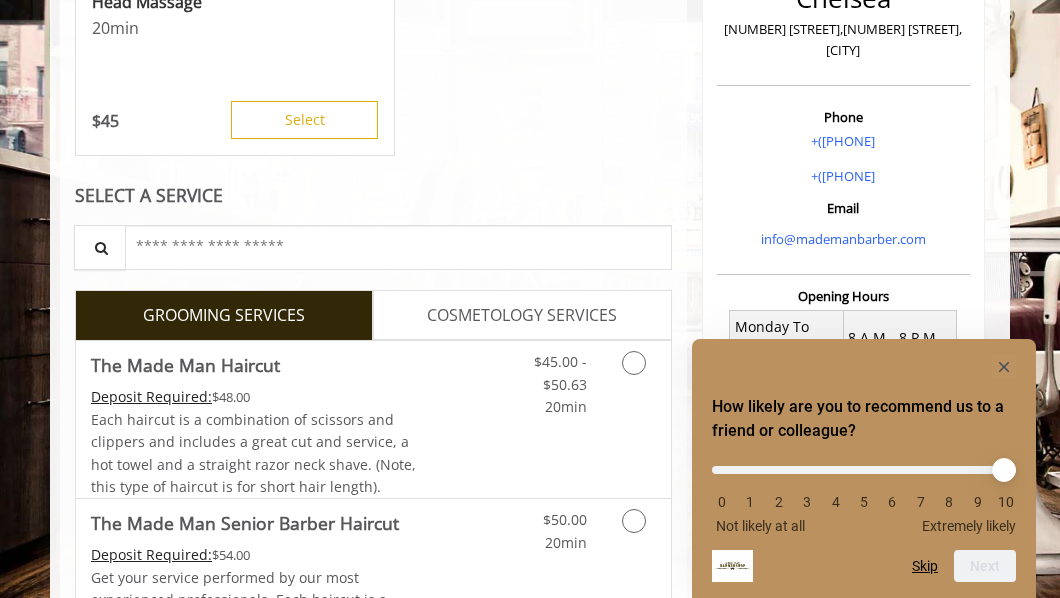 scroll, scrollTop: 463, scrollLeft: 0, axis: vertical 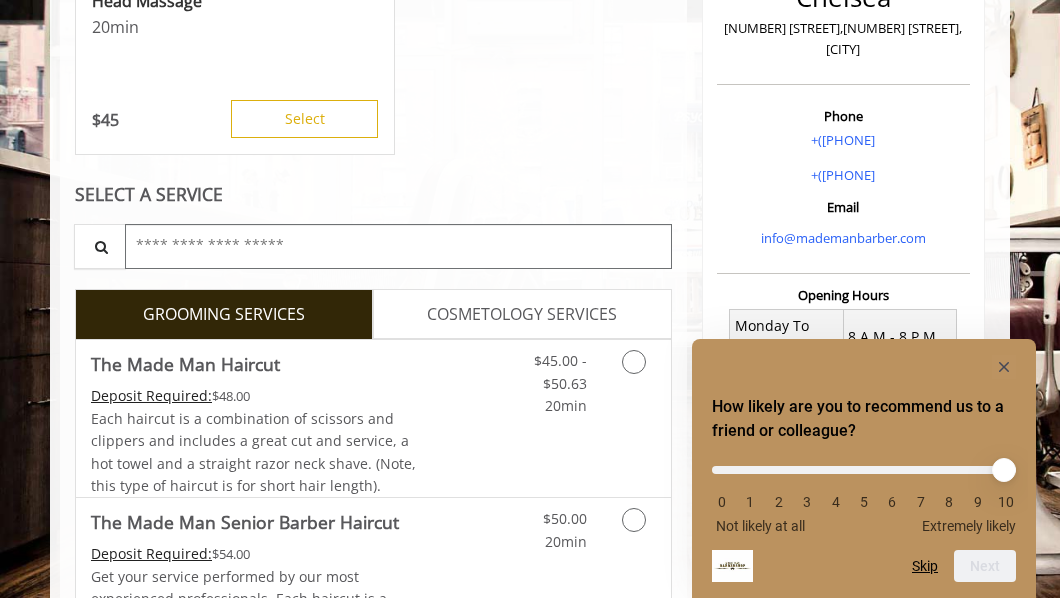 click at bounding box center [398, 246] 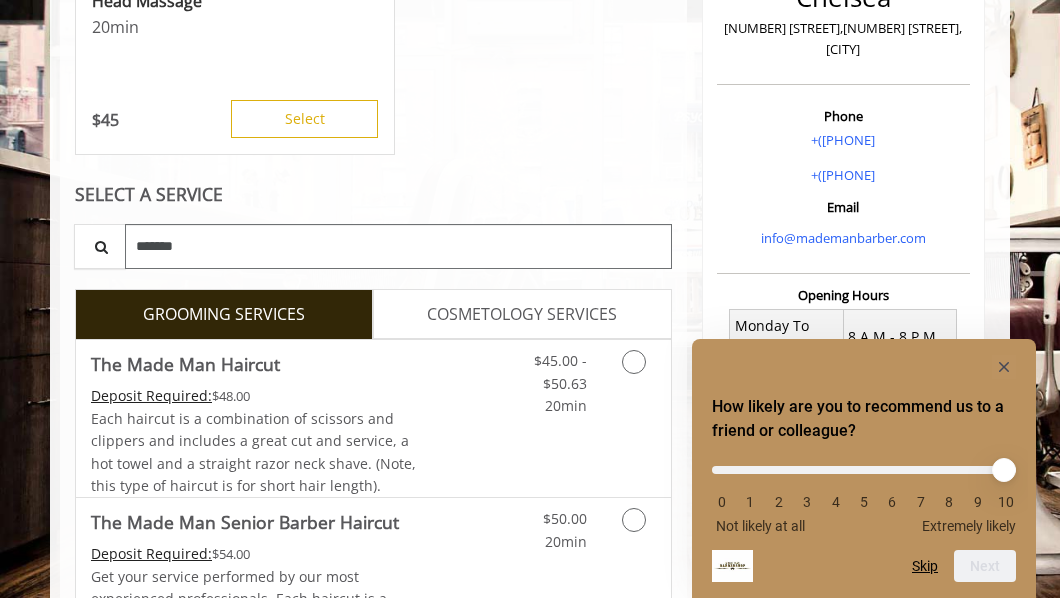 type on "*******" 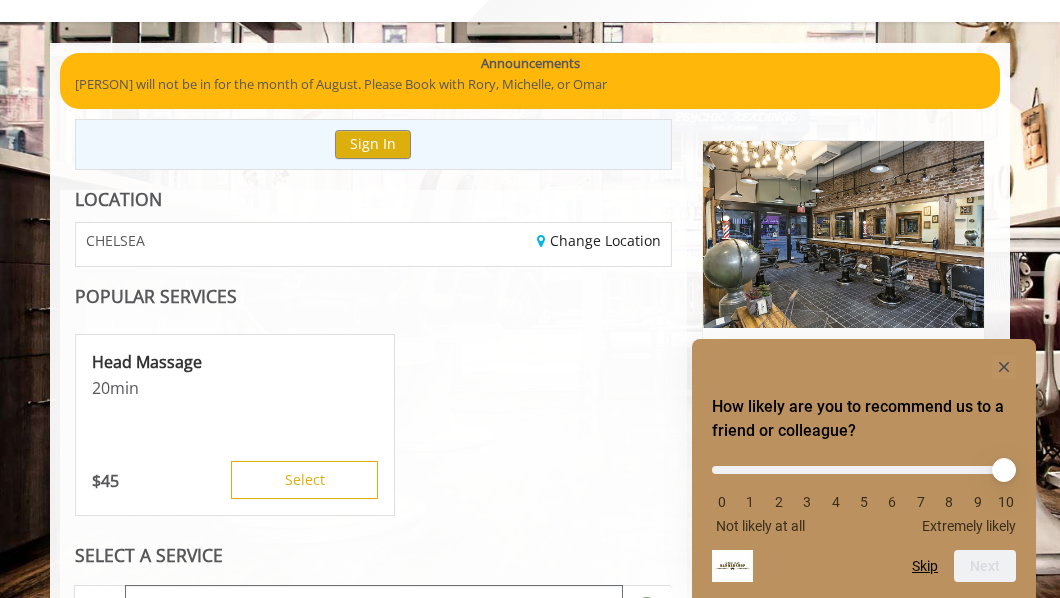 scroll, scrollTop: 0, scrollLeft: 0, axis: both 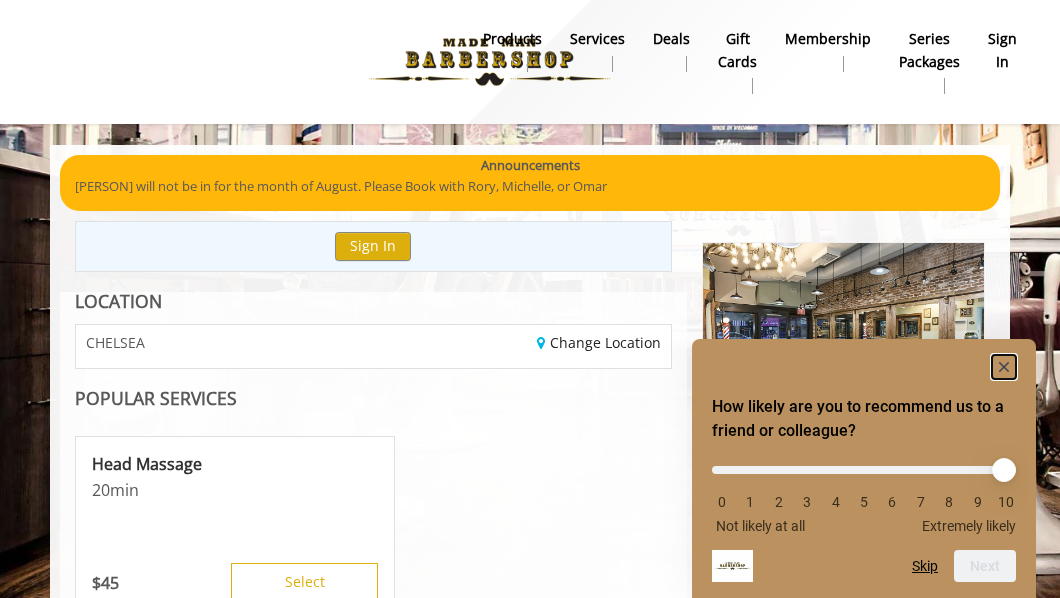 click 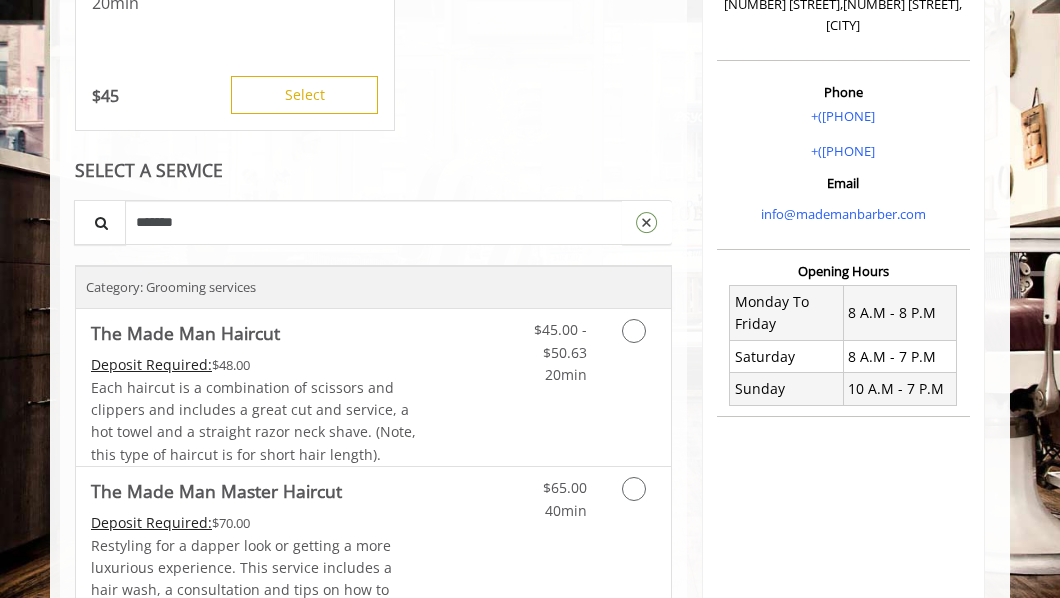scroll, scrollTop: 498, scrollLeft: 0, axis: vertical 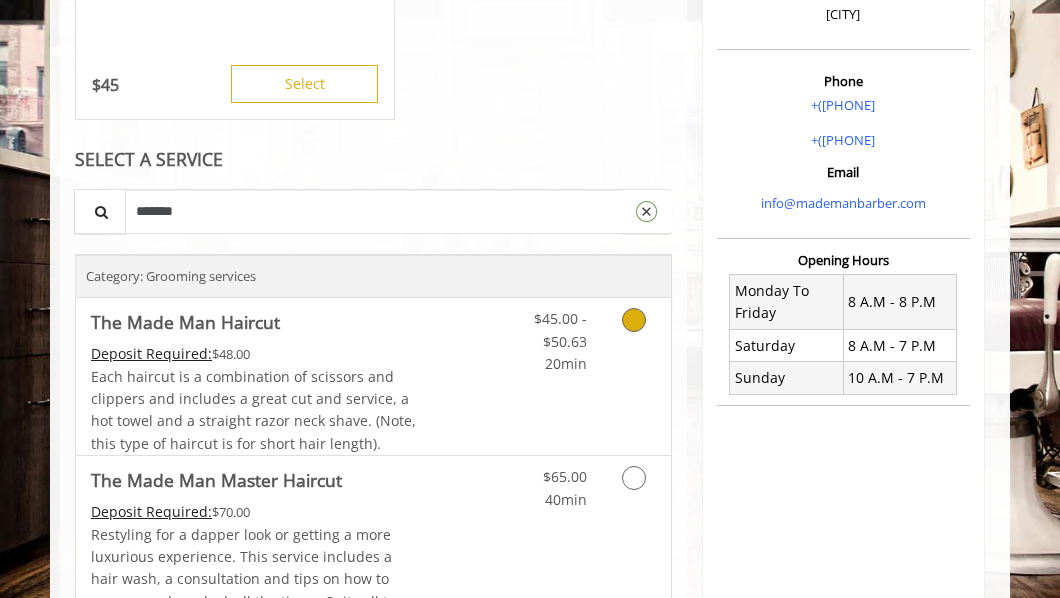 click at bounding box center (634, 320) 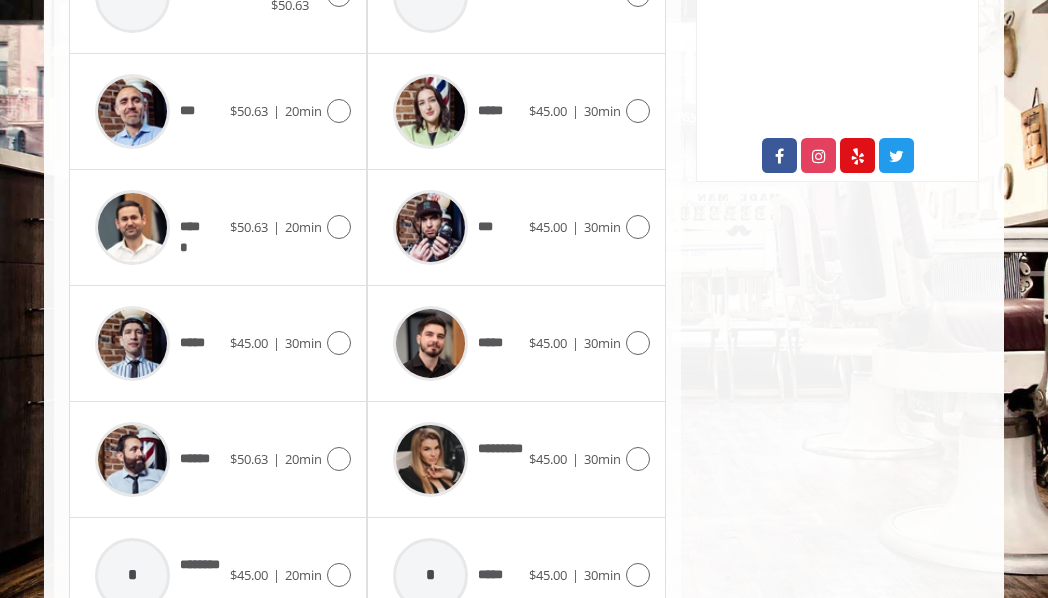 scroll, scrollTop: 1053, scrollLeft: 0, axis: vertical 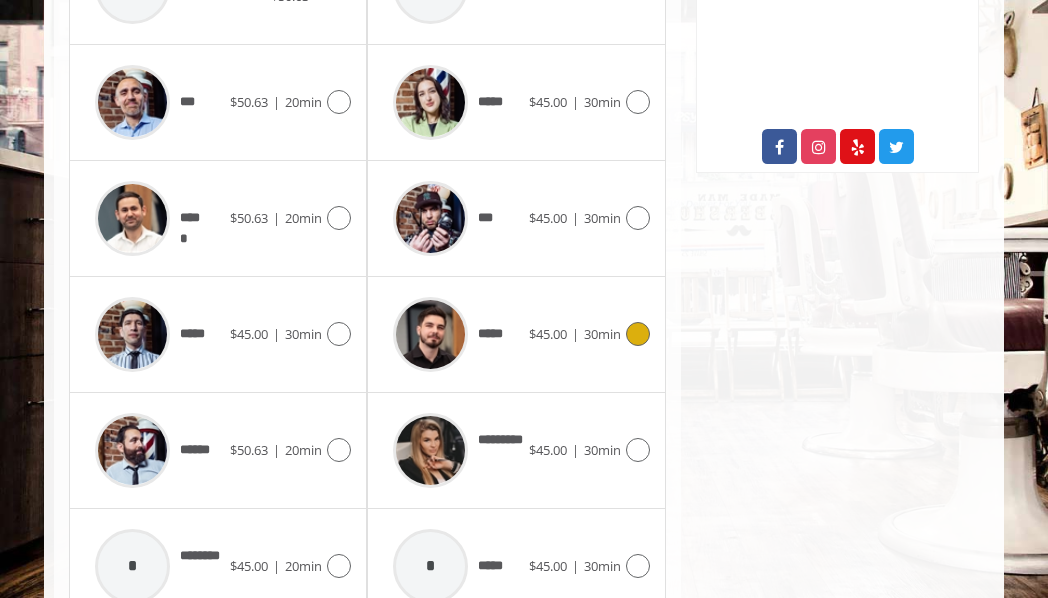 click at bounding box center [638, 334] 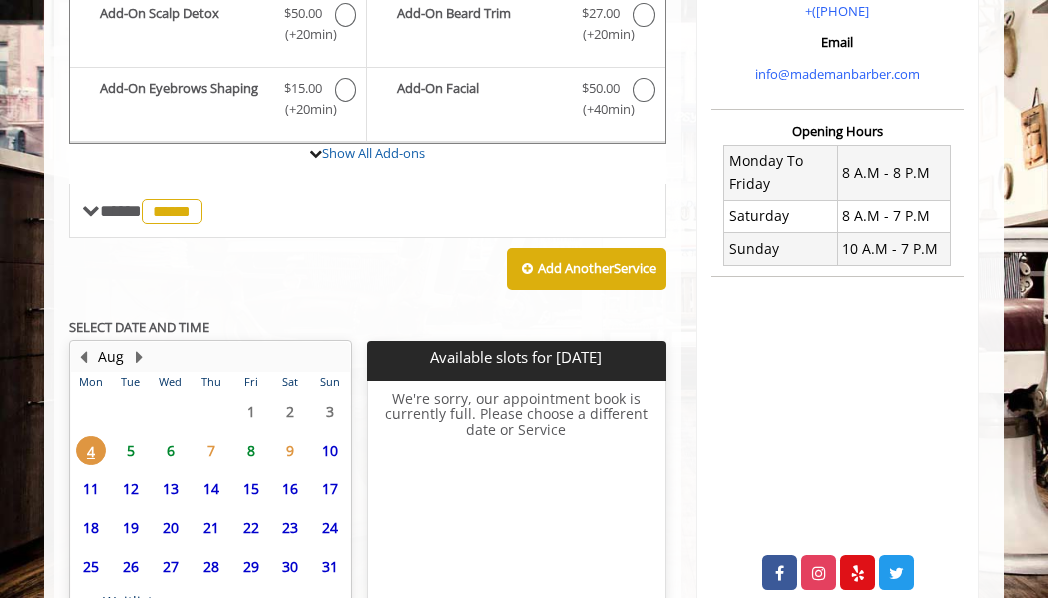 scroll, scrollTop: 780, scrollLeft: 0, axis: vertical 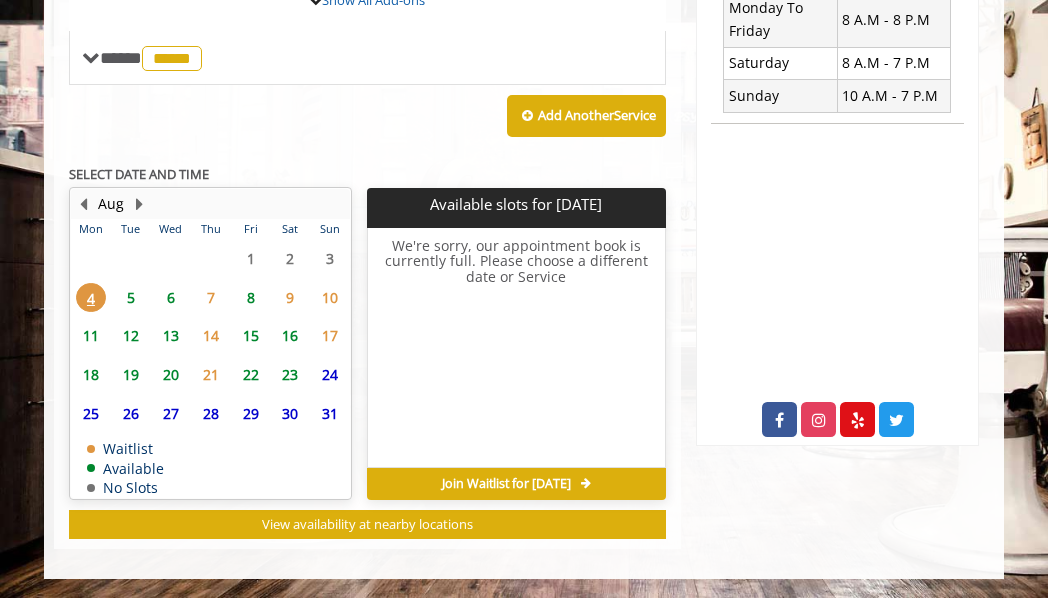 click on "7" 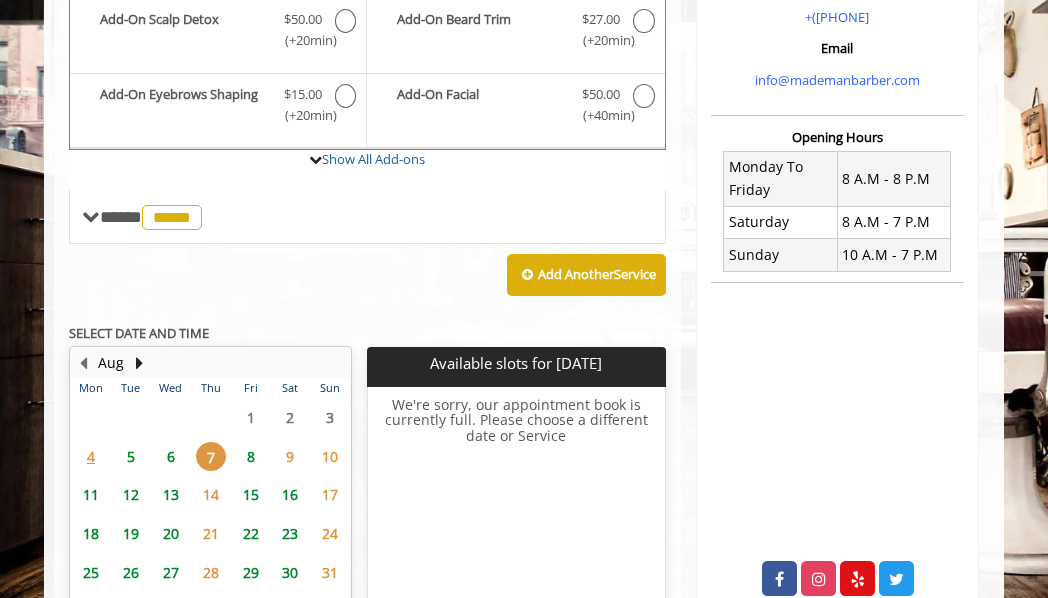 scroll, scrollTop: 631, scrollLeft: 0, axis: vertical 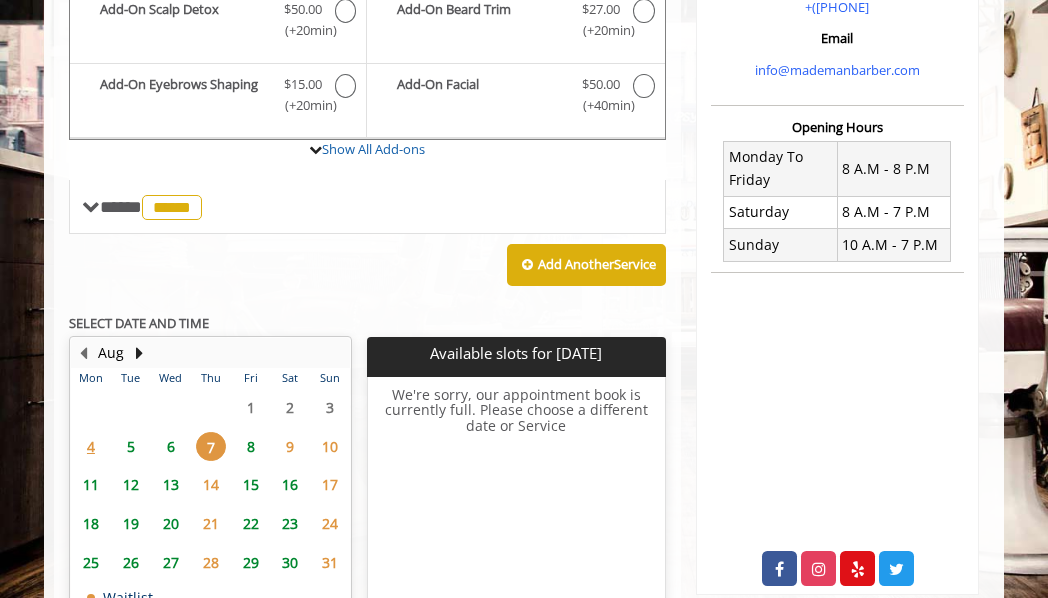 click on "6" 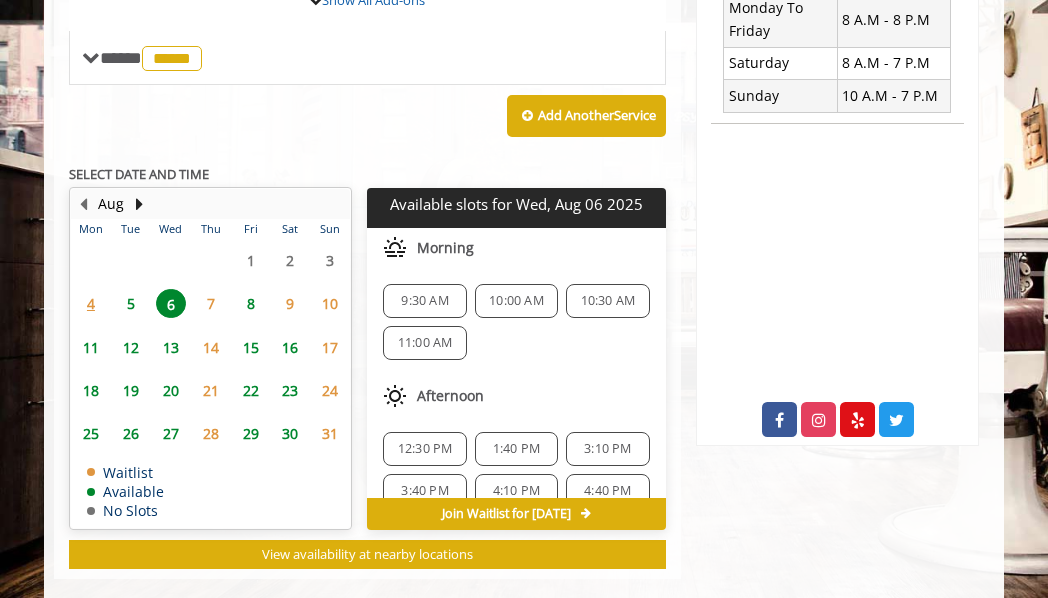 scroll, scrollTop: 810, scrollLeft: 0, axis: vertical 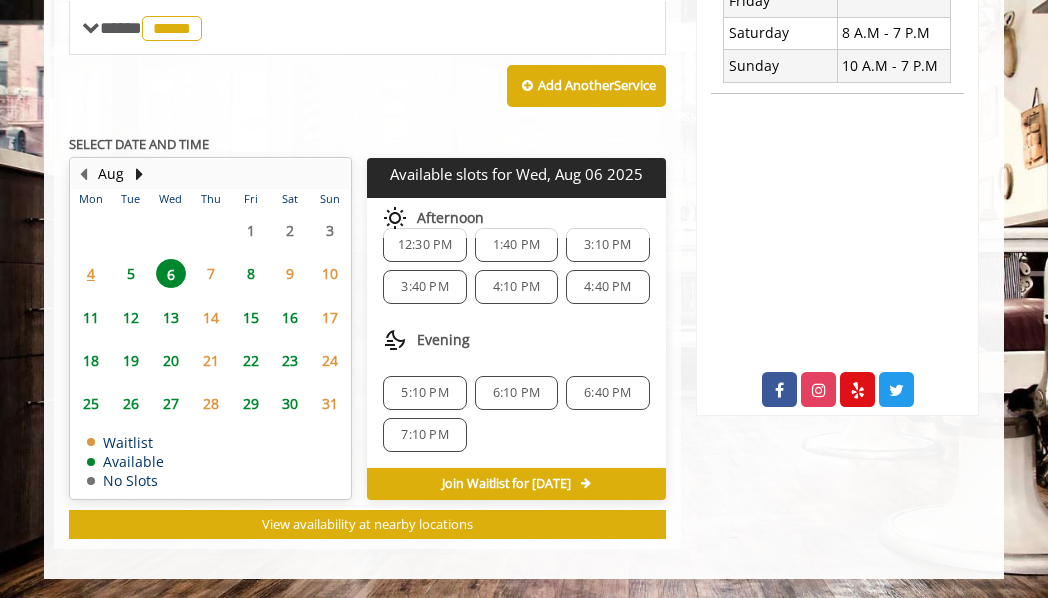 click on "7" 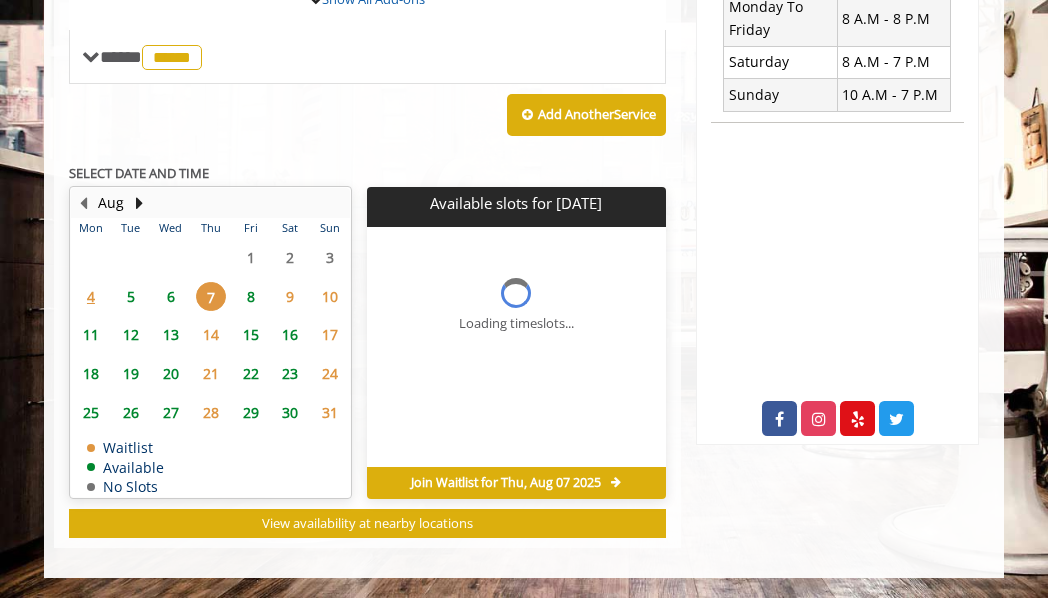 scroll, scrollTop: 780, scrollLeft: 0, axis: vertical 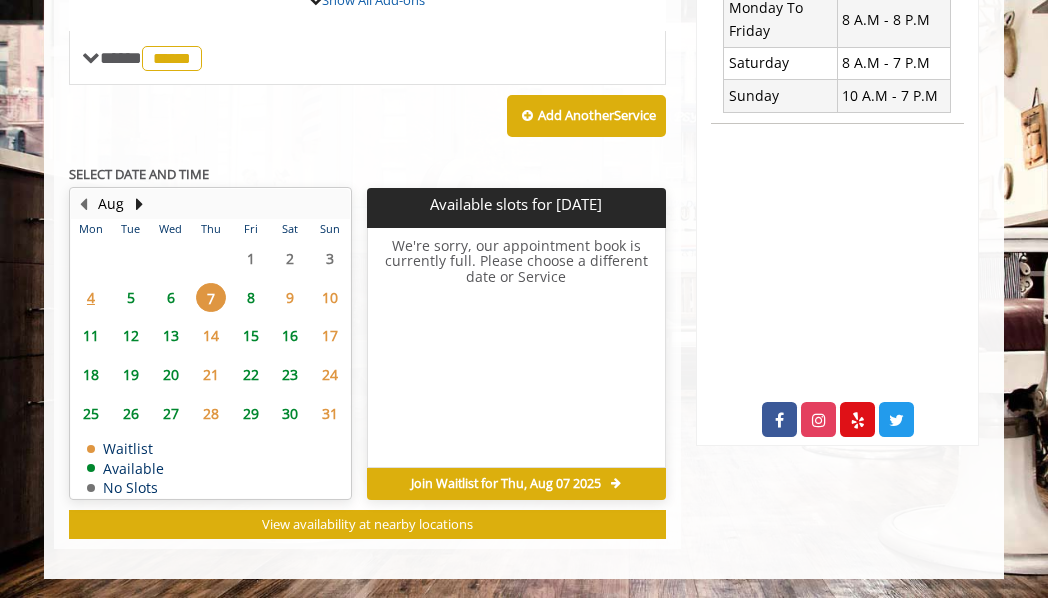 click on "6" 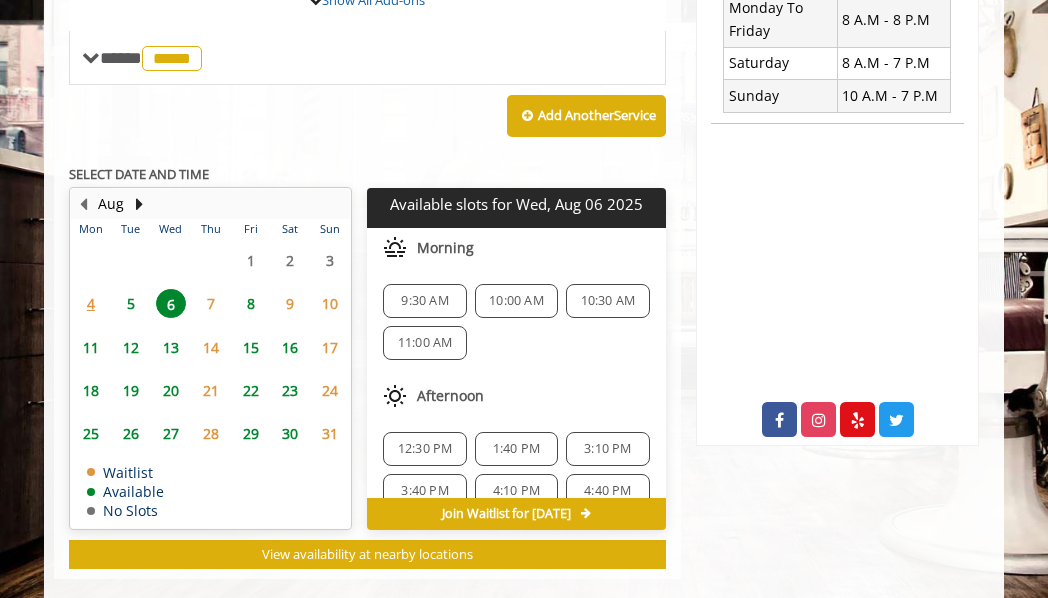 scroll, scrollTop: 810, scrollLeft: 0, axis: vertical 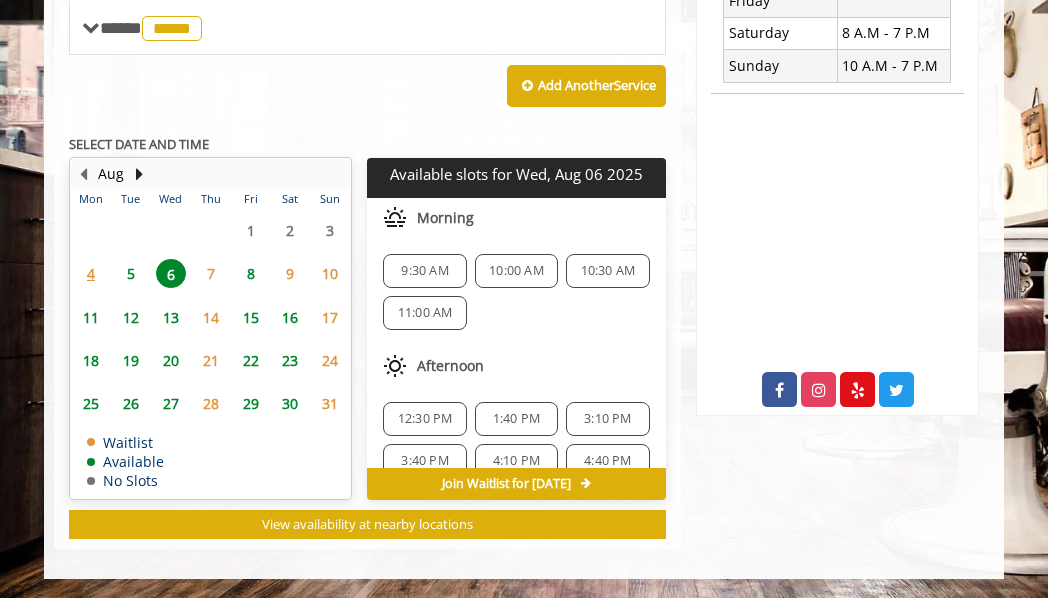 click on "9:30 AM" 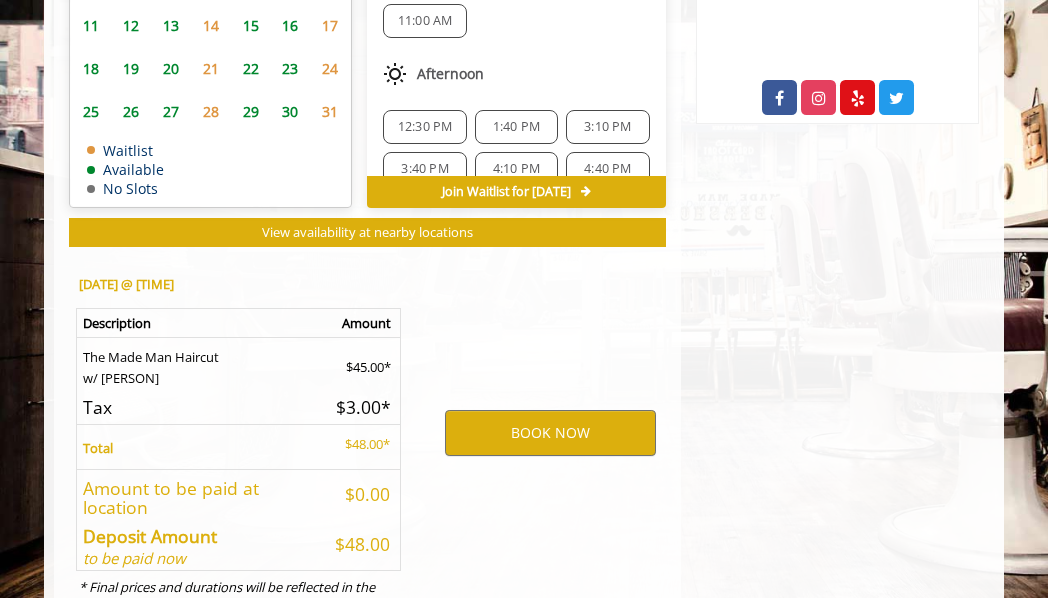scroll, scrollTop: 1182, scrollLeft: 0, axis: vertical 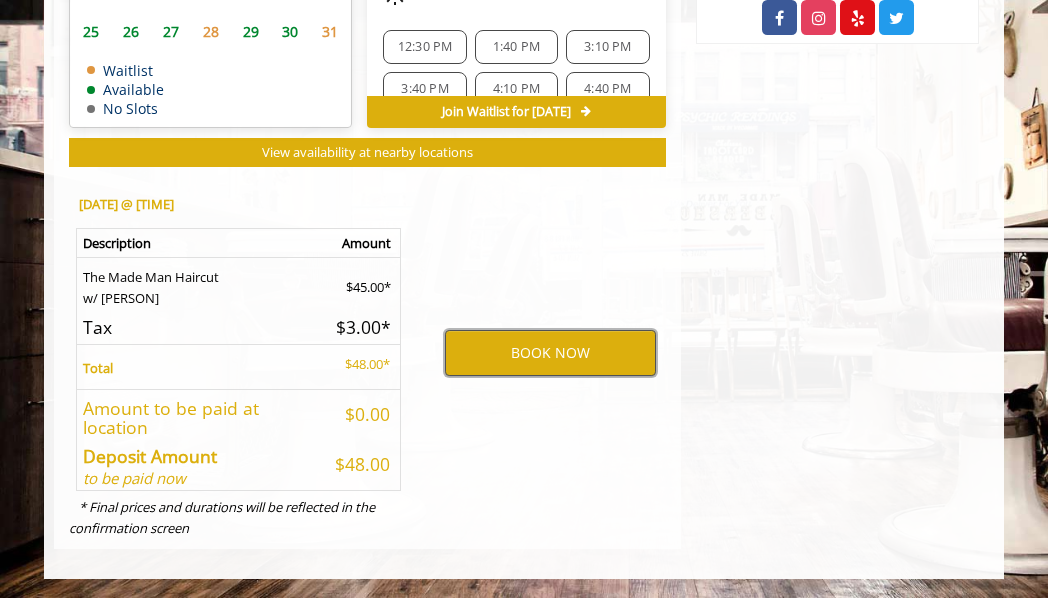 click on "BOOK NOW" at bounding box center (550, 353) 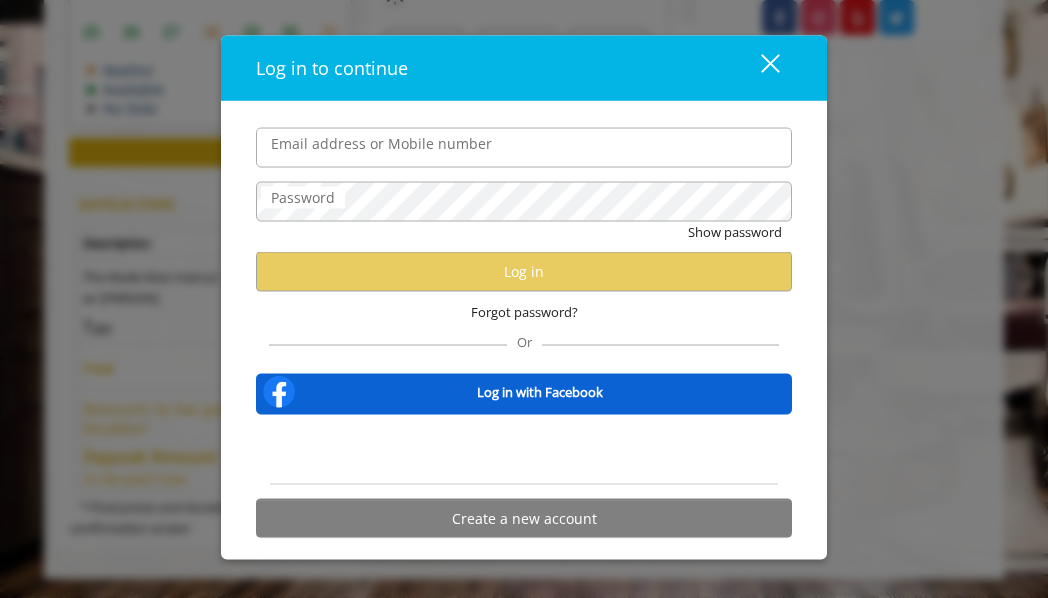 click on "Email address or Mobile number" at bounding box center [524, 147] 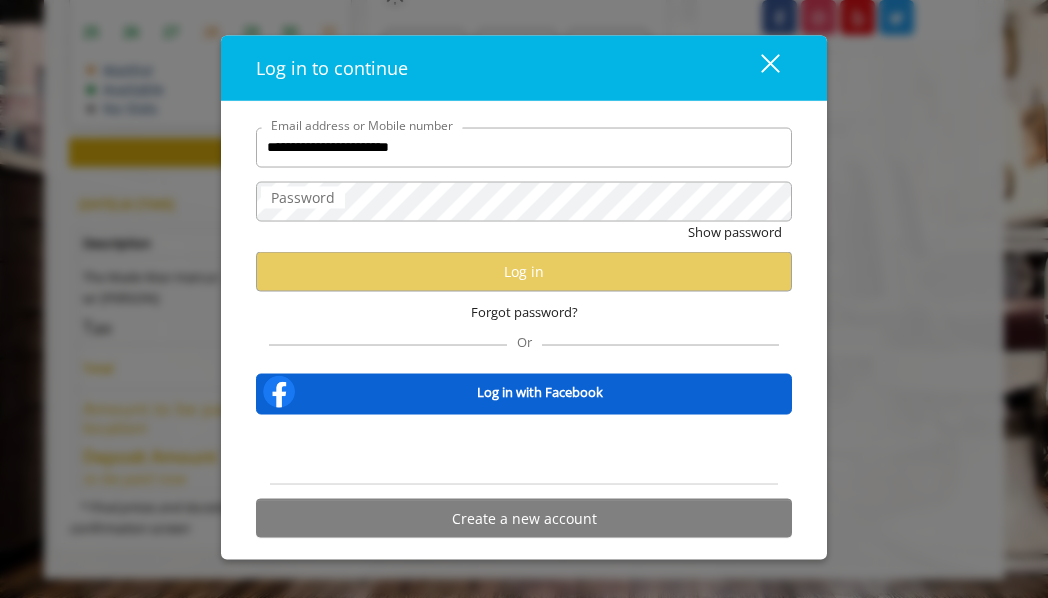 scroll, scrollTop: 0, scrollLeft: 0, axis: both 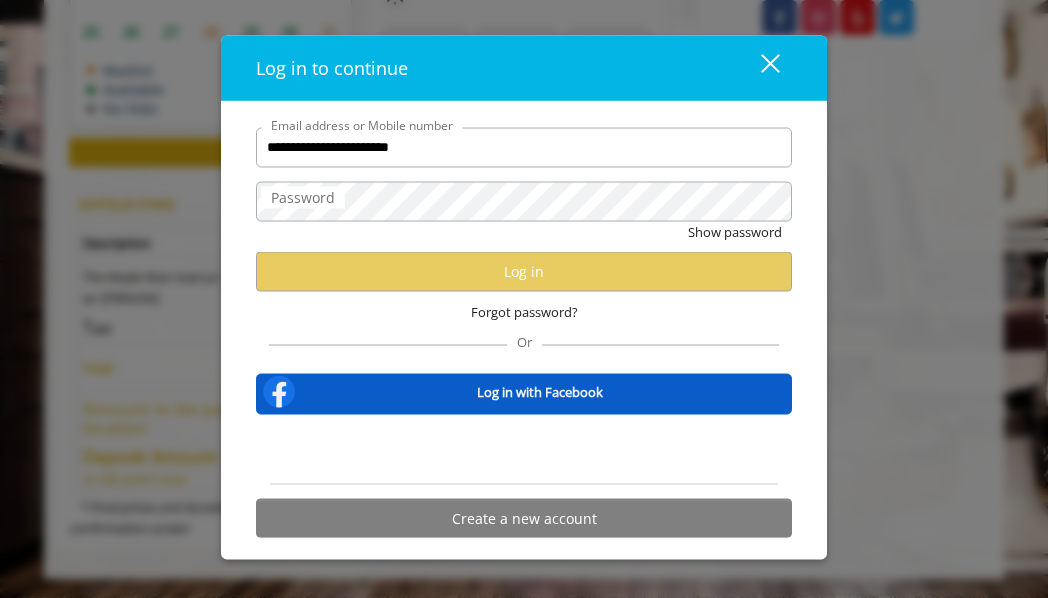 click on "Log in with Facebook" at bounding box center [540, 391] 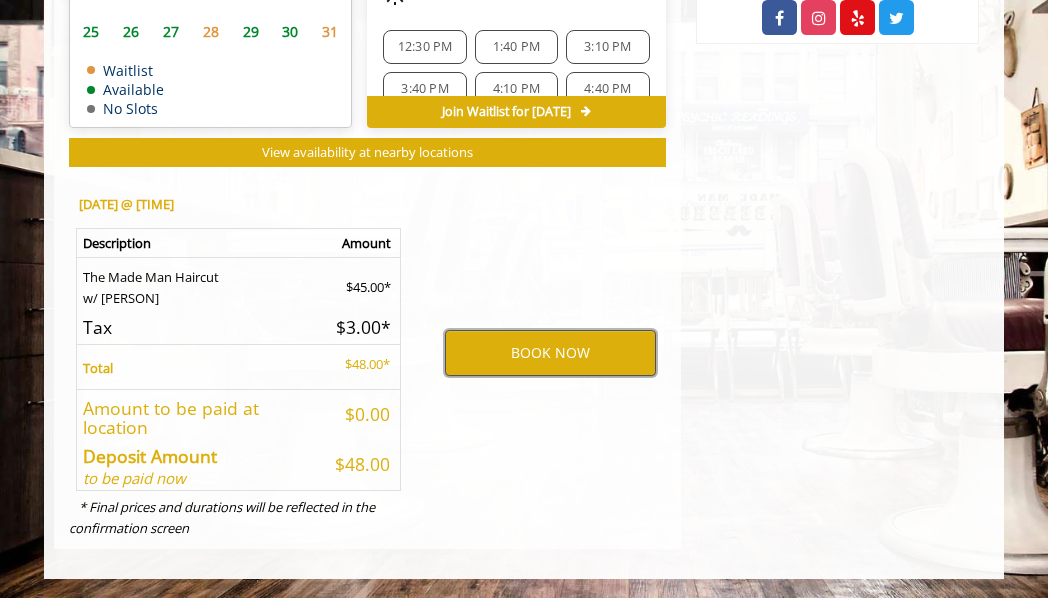 click on "BOOK NOW" at bounding box center [550, 353] 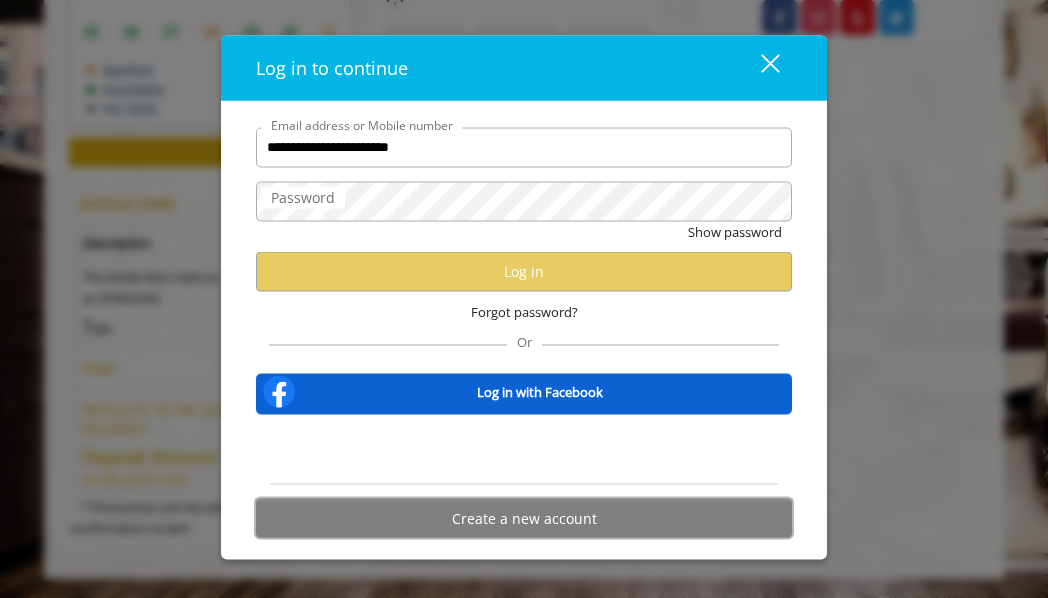 click on "Create a new account" at bounding box center (524, 518) 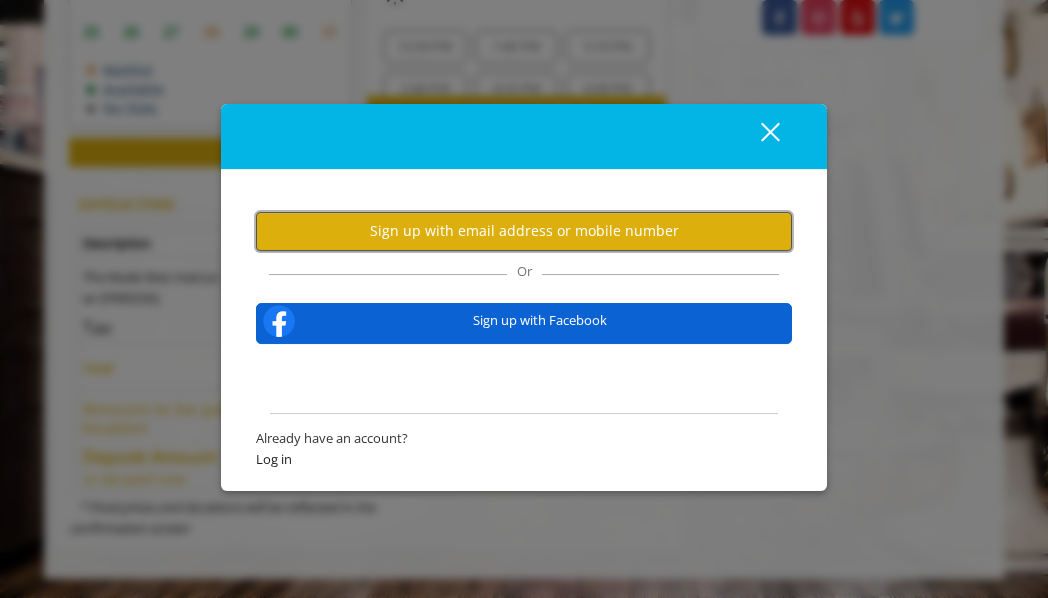 click on "Sign up with email address or mobile number" at bounding box center (524, 231) 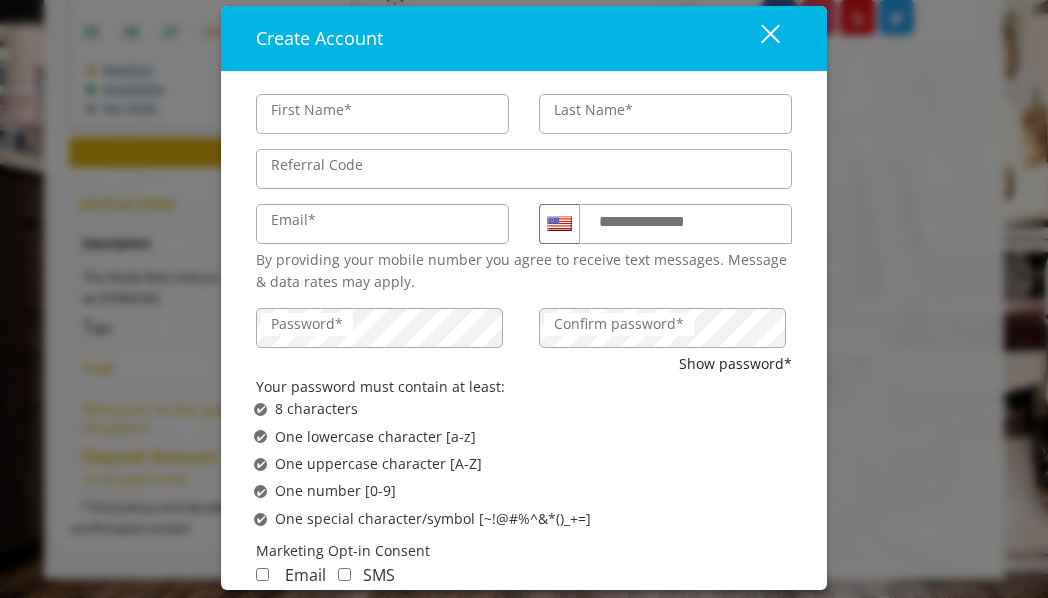 click on "First Name*" at bounding box center [382, 114] 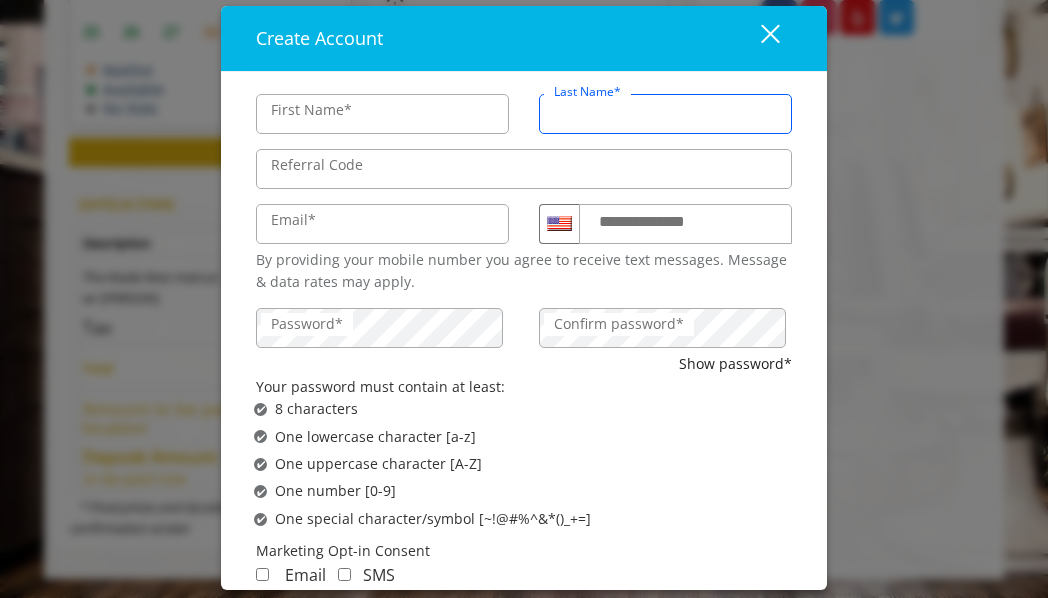 type on "********" 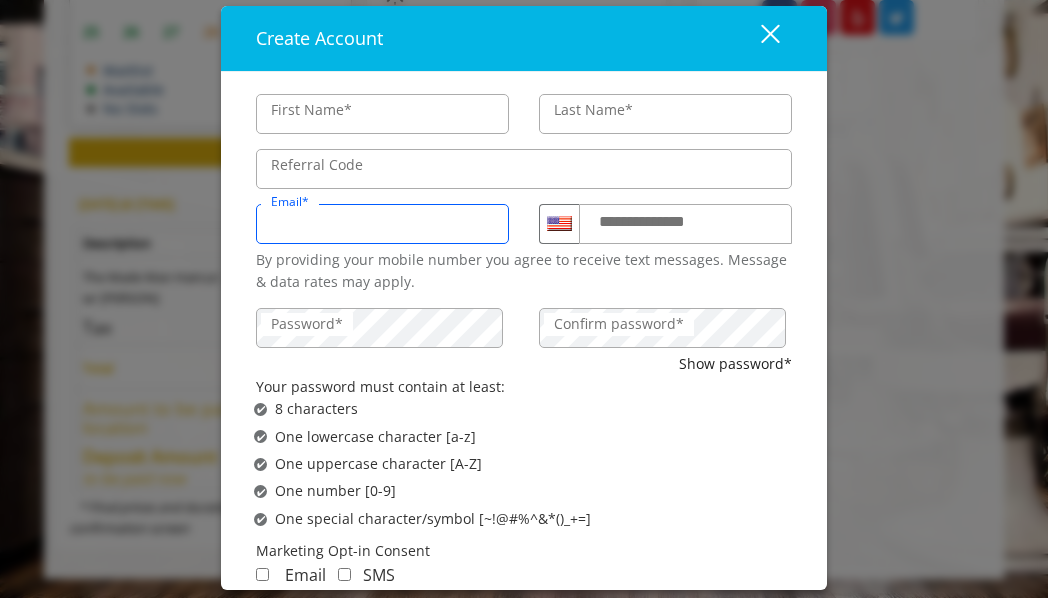 type on "**********" 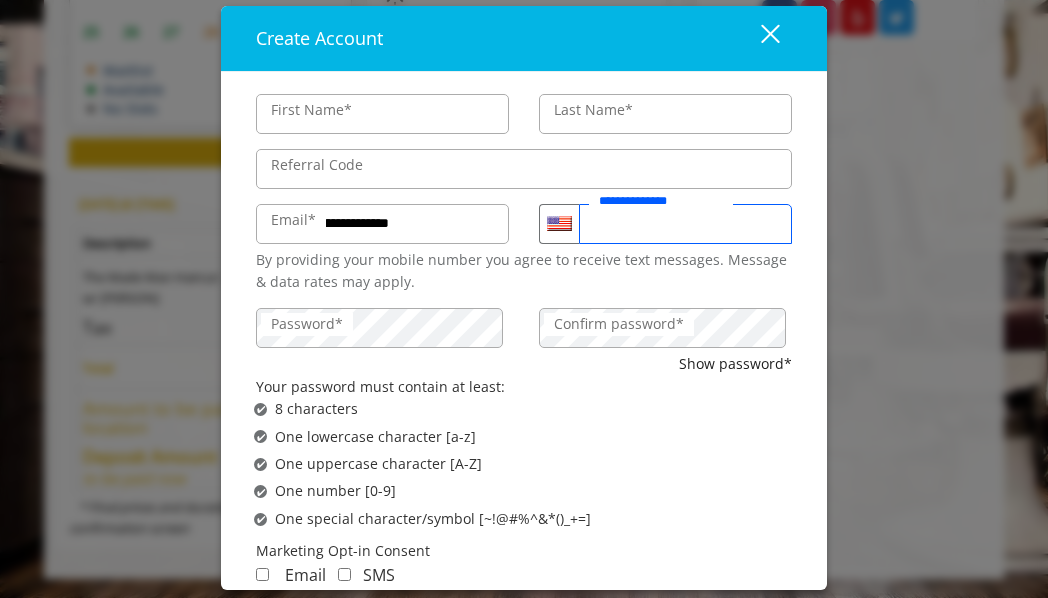 type on "**********" 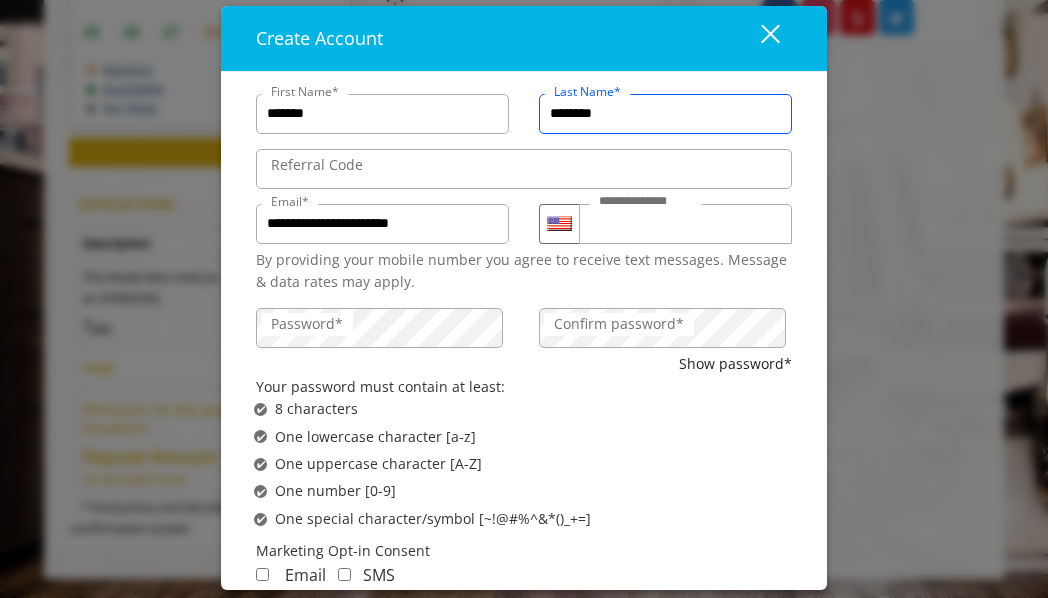click on "********" at bounding box center (665, 114) 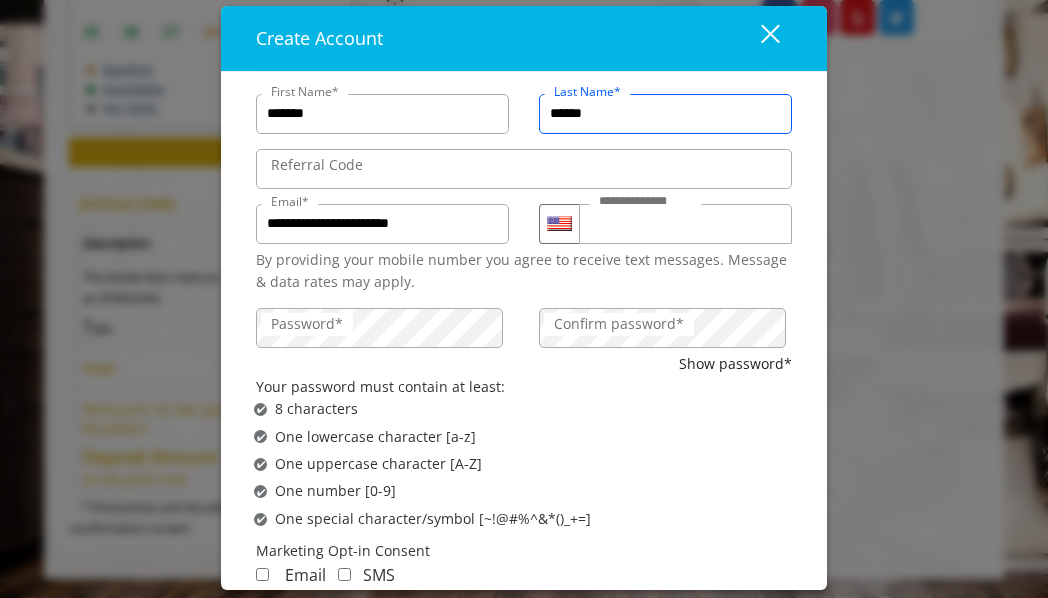type on "******" 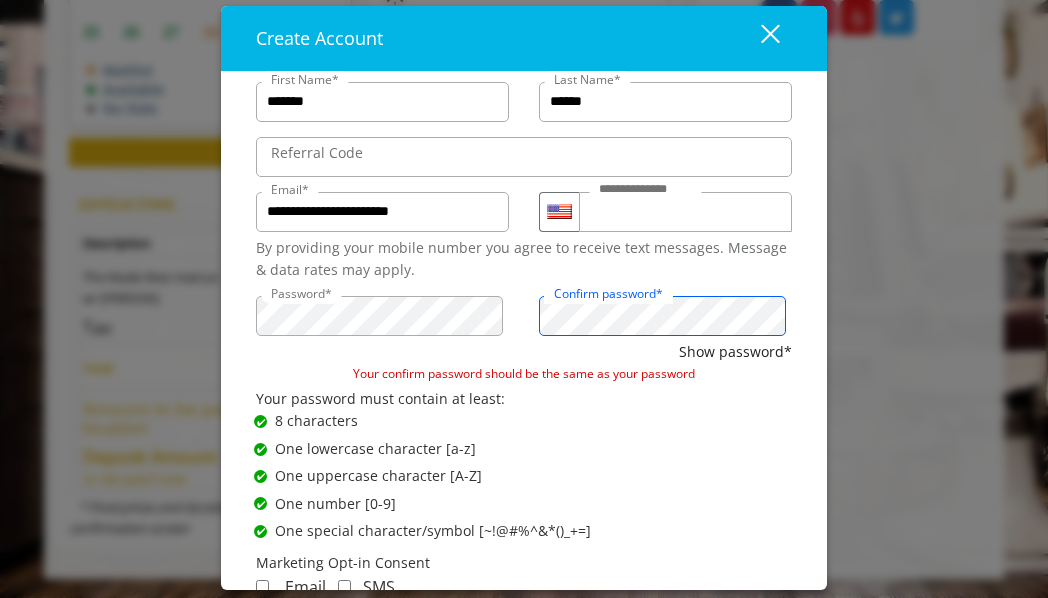scroll, scrollTop: 17, scrollLeft: 0, axis: vertical 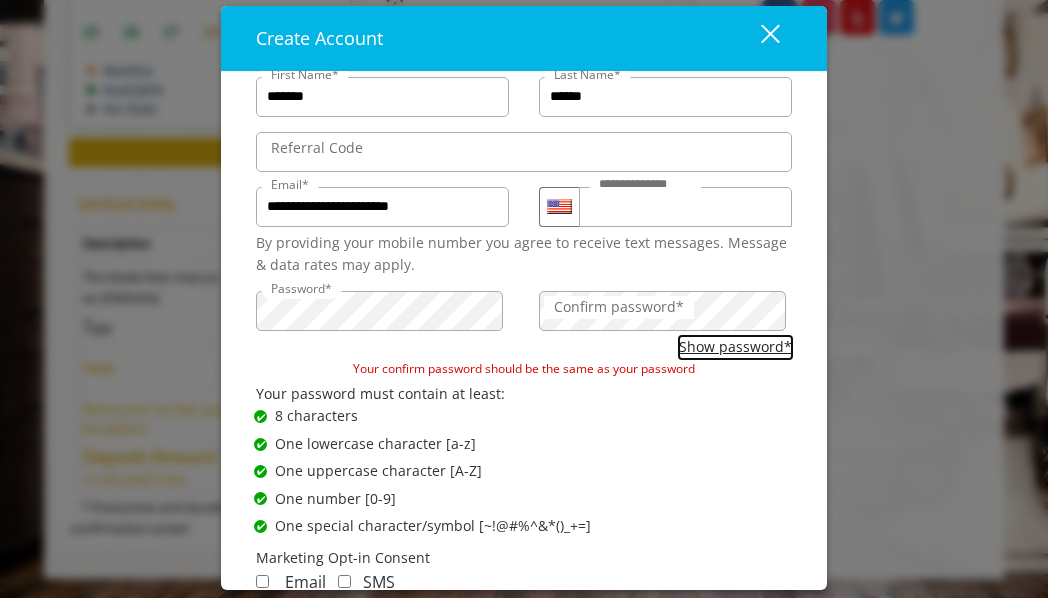 click on "Show password*" at bounding box center [735, 347] 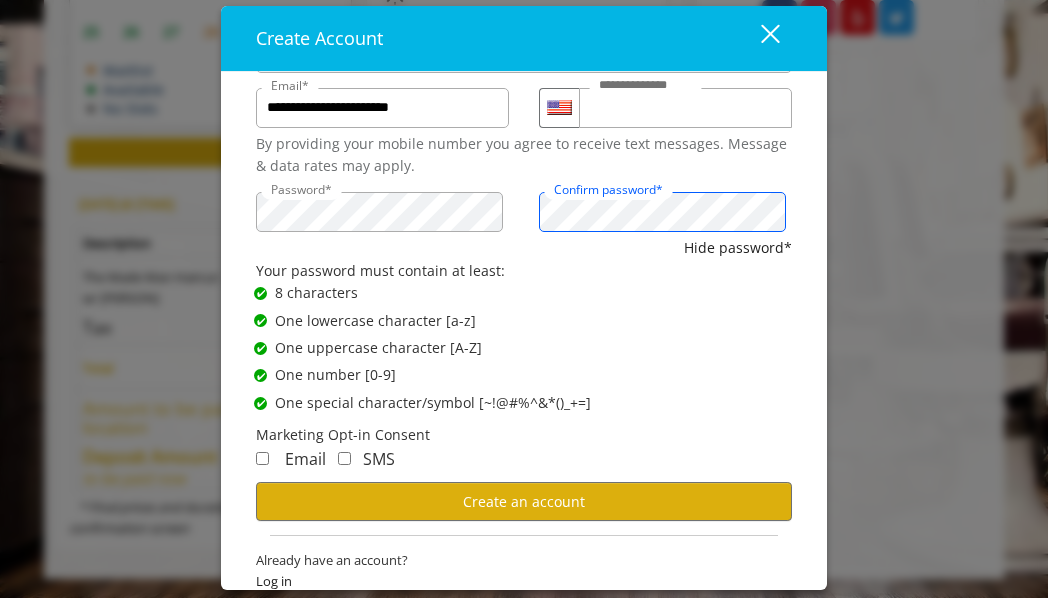 scroll, scrollTop: 140, scrollLeft: 0, axis: vertical 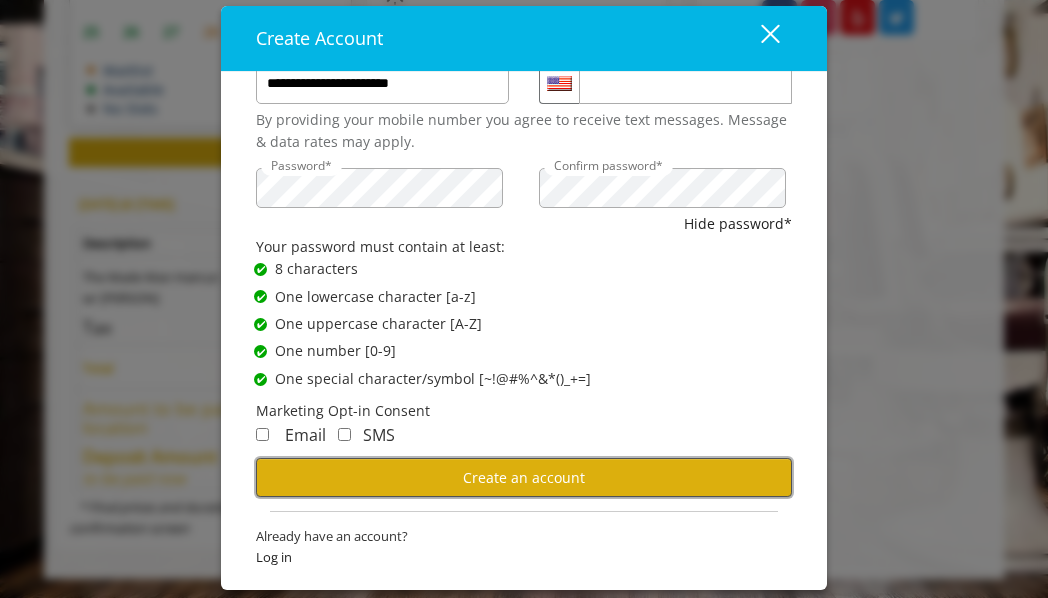 click on "Create an account" at bounding box center (524, 477) 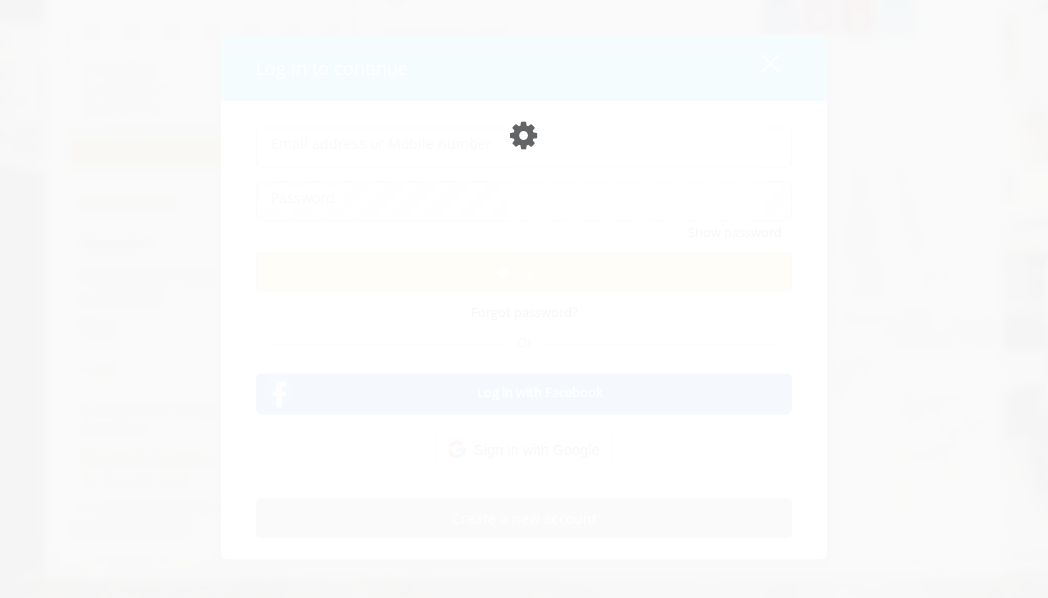 scroll, scrollTop: 0, scrollLeft: 0, axis: both 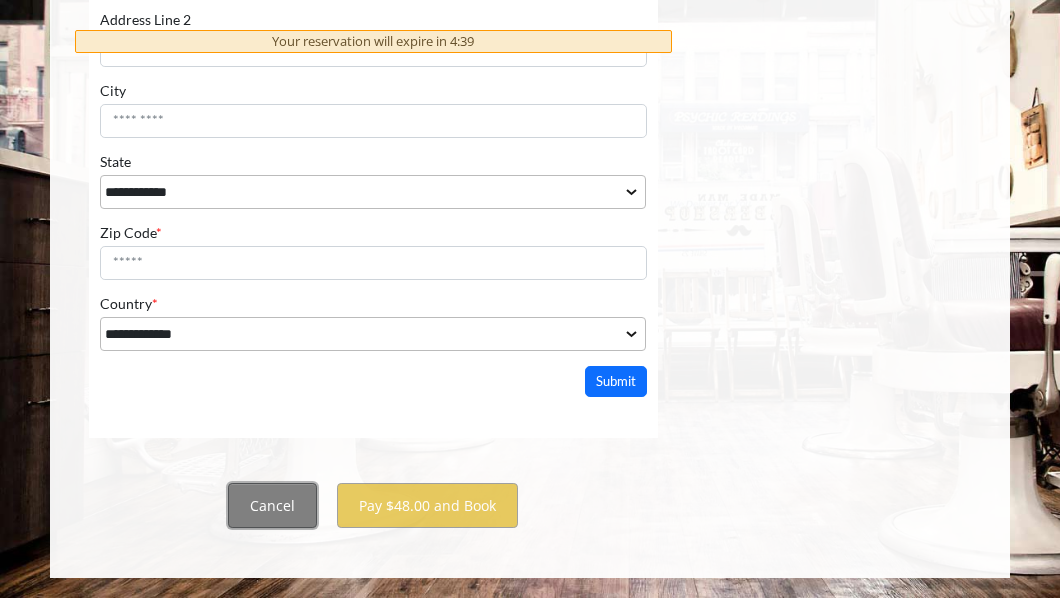 click on "Cancel" 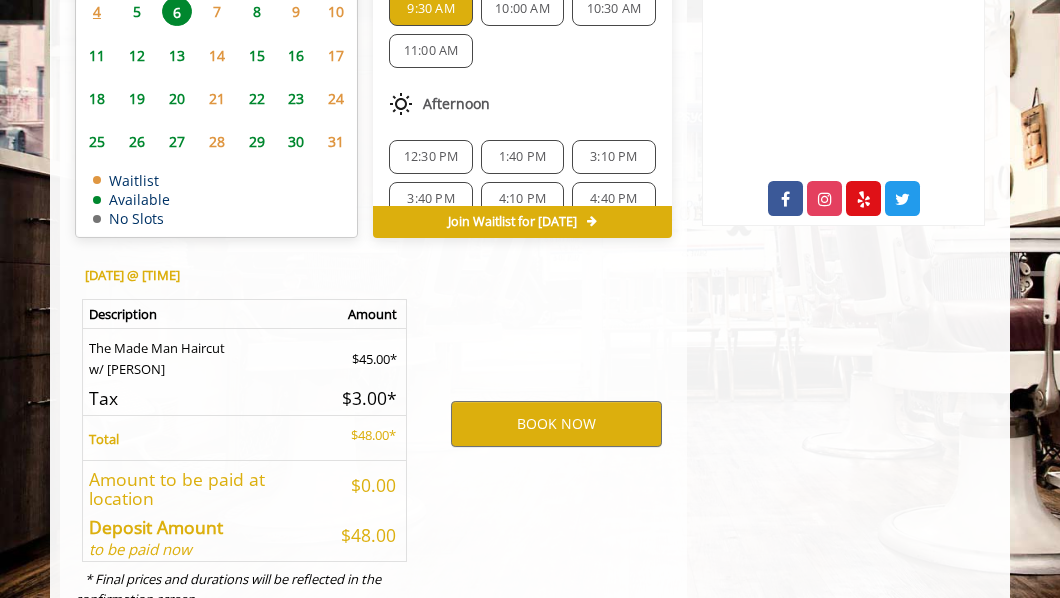 scroll, scrollTop: 1023, scrollLeft: 0, axis: vertical 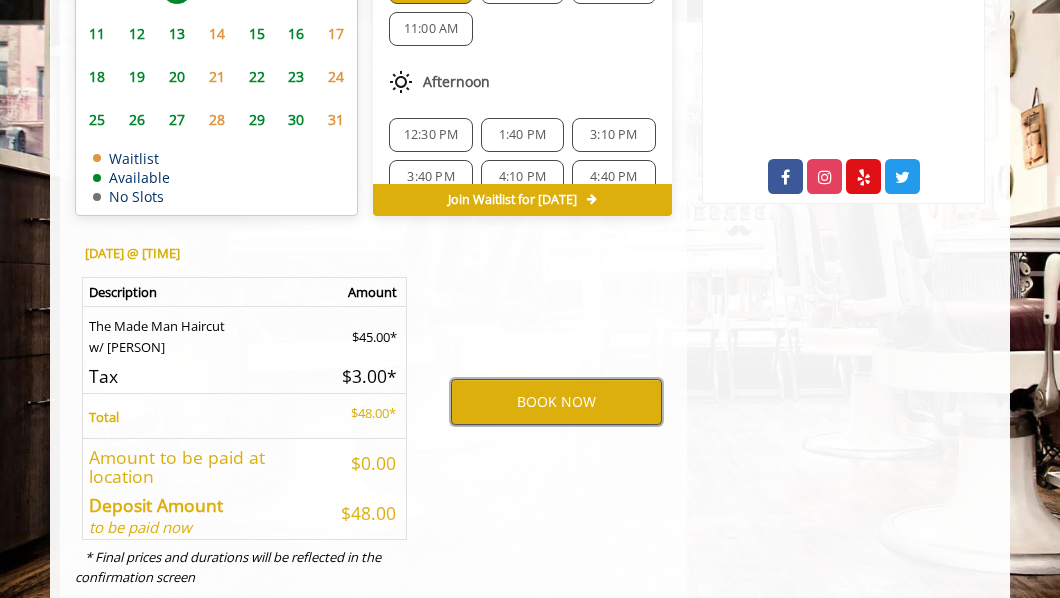 click on "BOOK NOW" at bounding box center (556, 402) 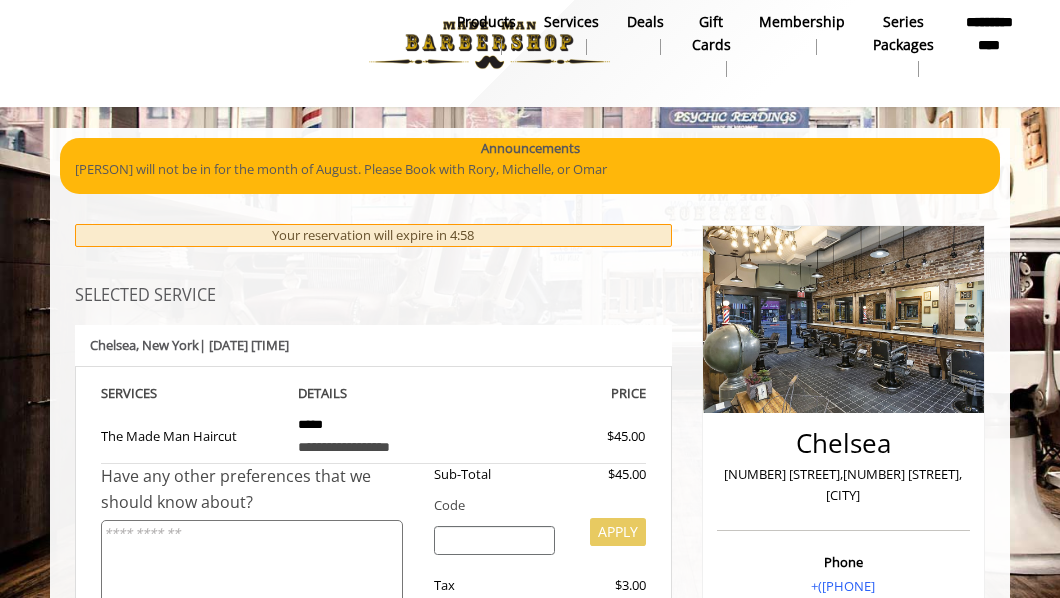 scroll, scrollTop: 0, scrollLeft: 0, axis: both 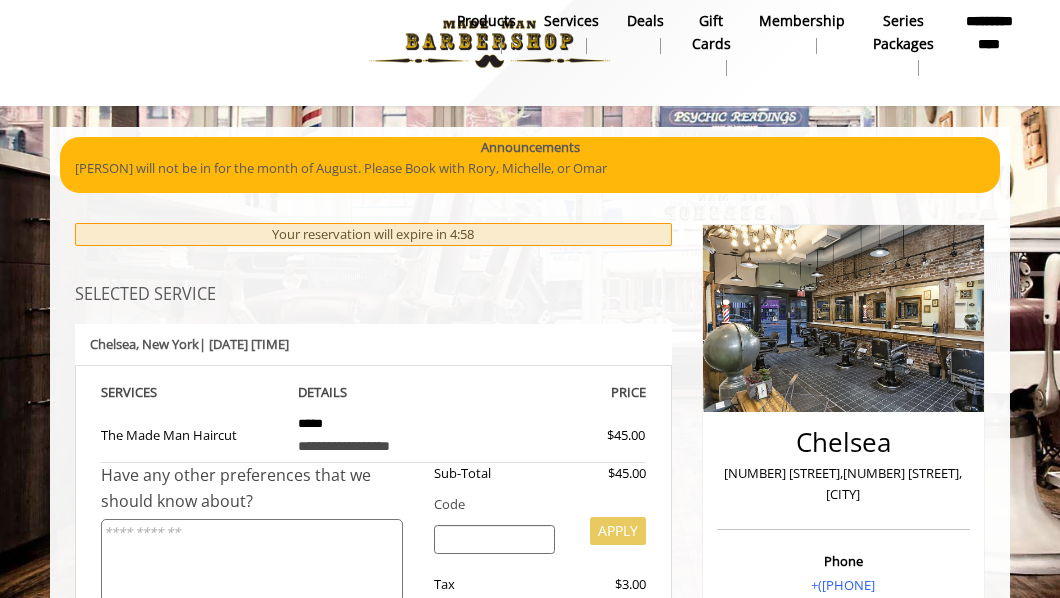 select on "***" 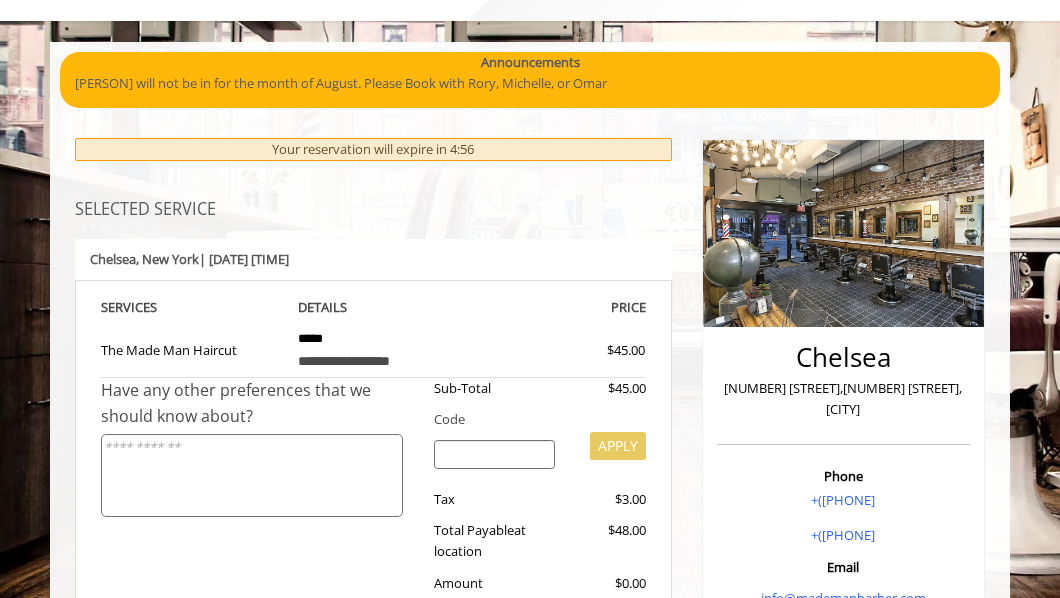 scroll, scrollTop: 0, scrollLeft: 0, axis: both 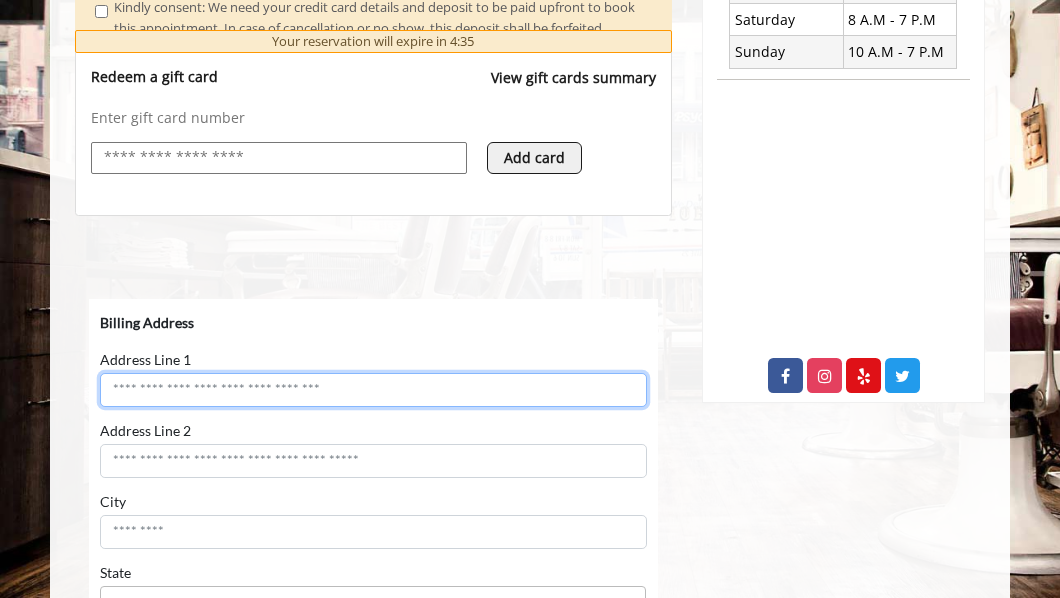 click on "Address Line 1" at bounding box center (373, 390) 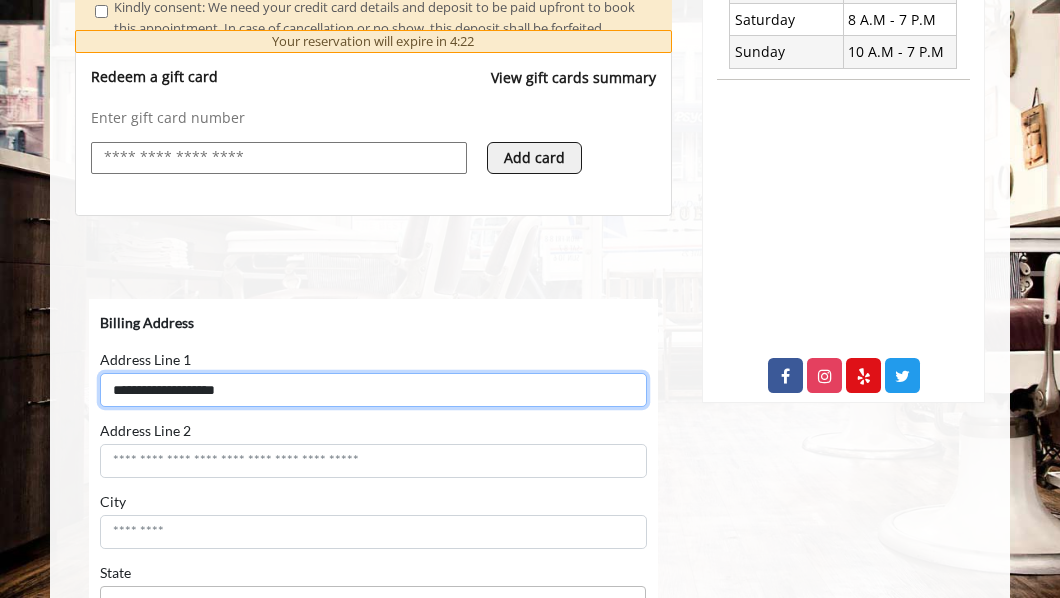 type on "**********" 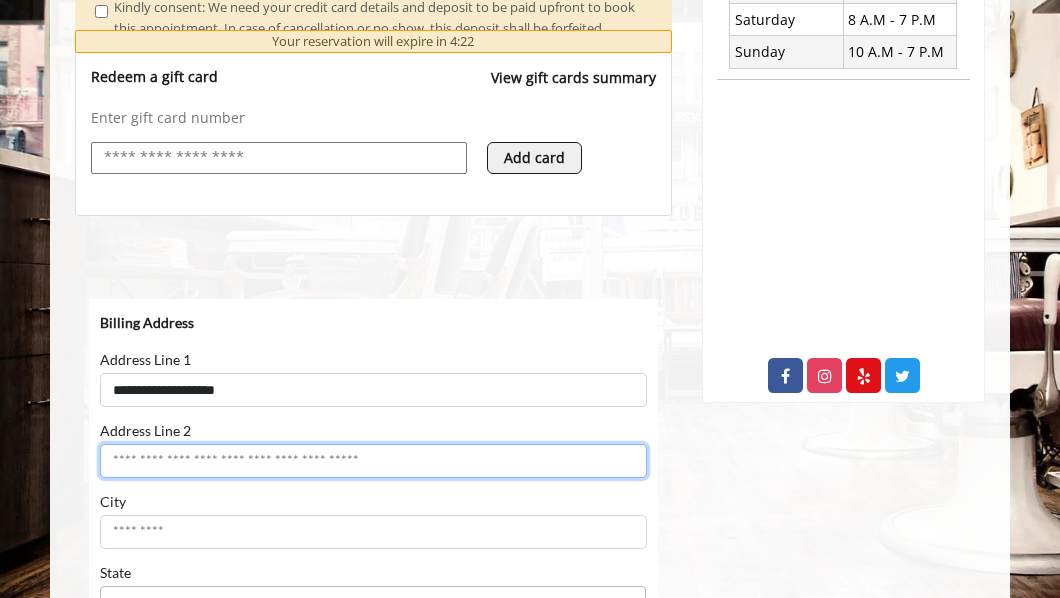 click on "Address Line 2" at bounding box center (373, 461) 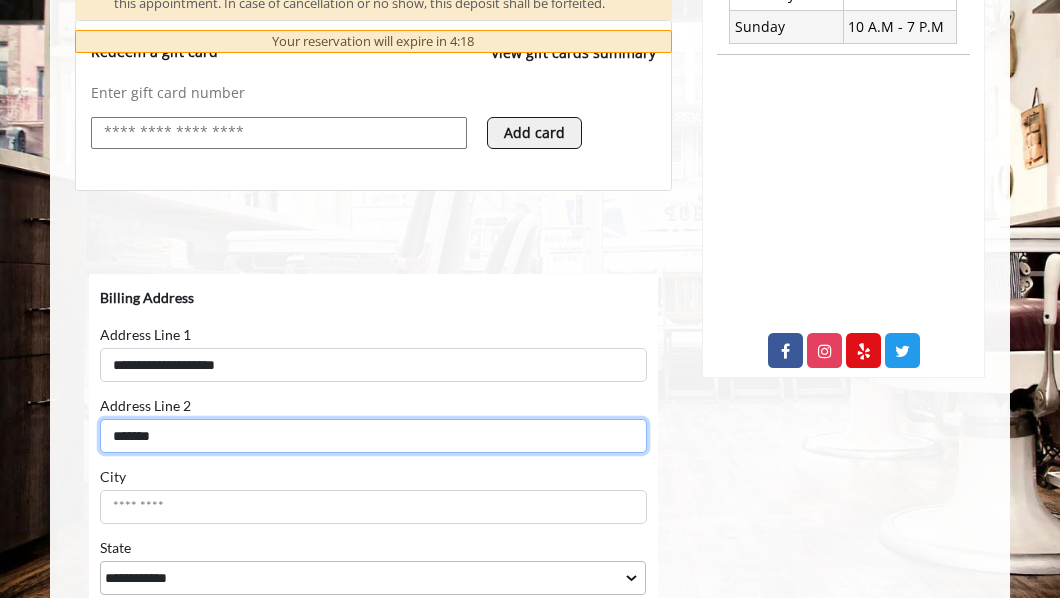 scroll, scrollTop: 860, scrollLeft: 0, axis: vertical 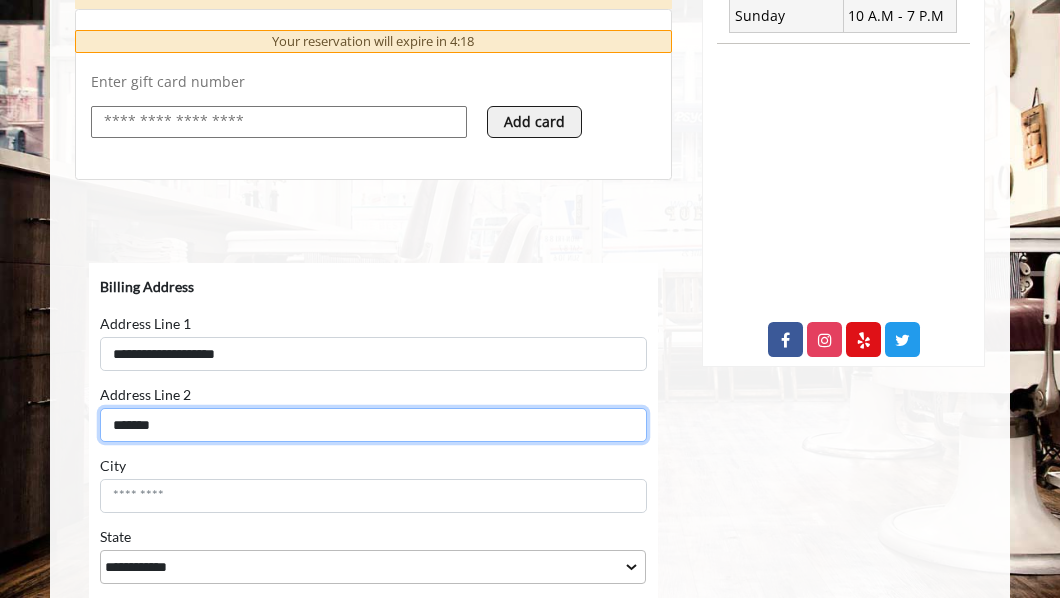 type on "*******" 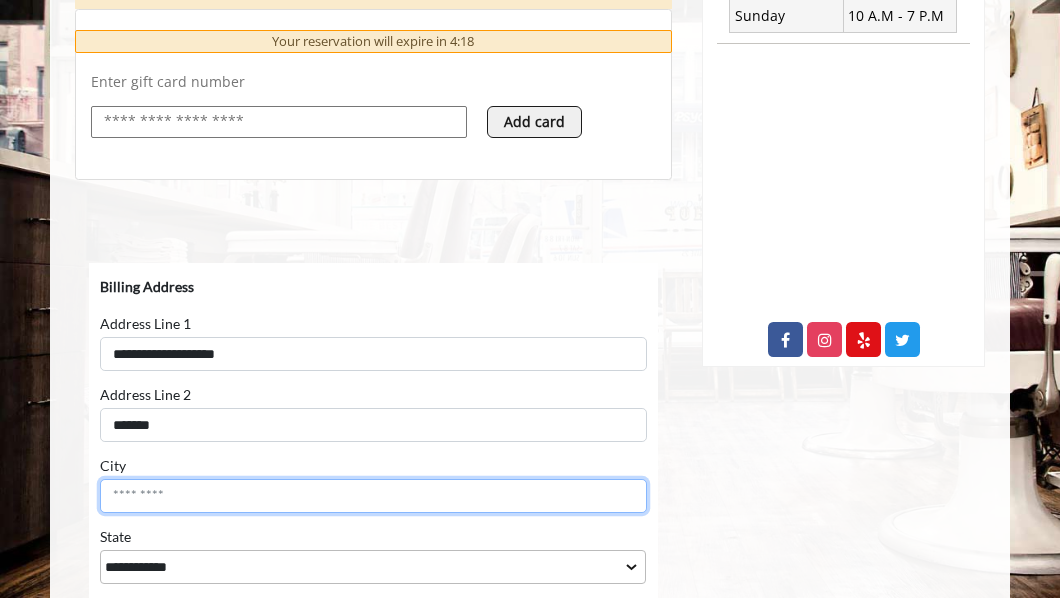 click on "City" at bounding box center [373, 496] 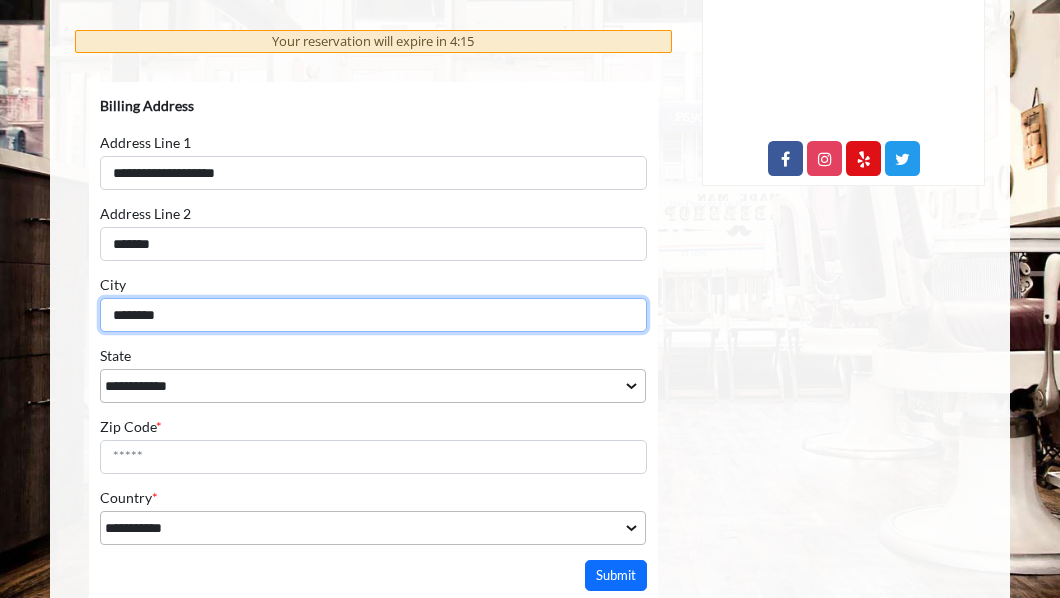 scroll, scrollTop: 1064, scrollLeft: 0, axis: vertical 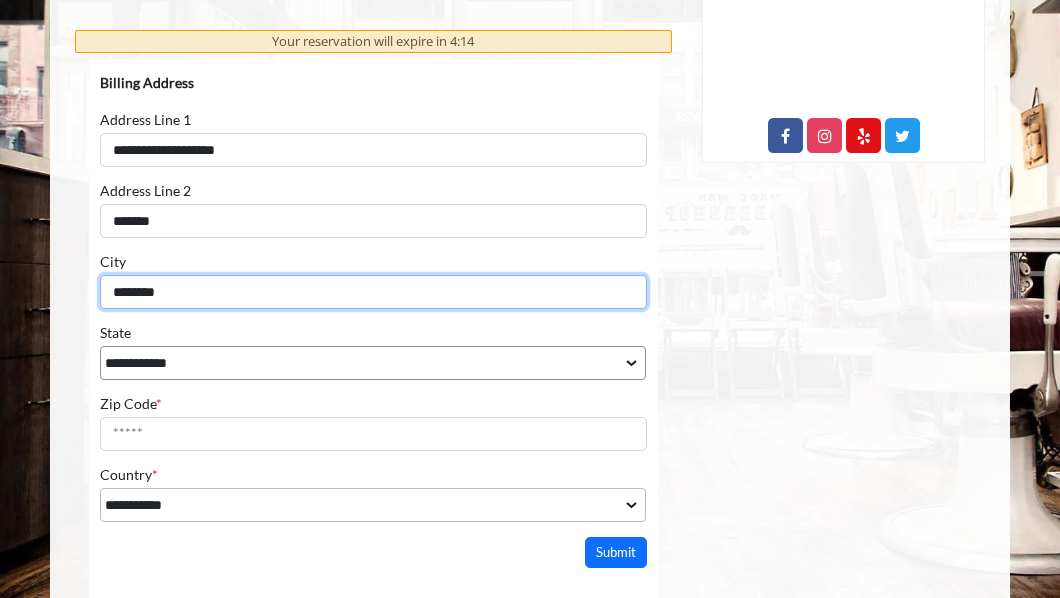 type on "********" 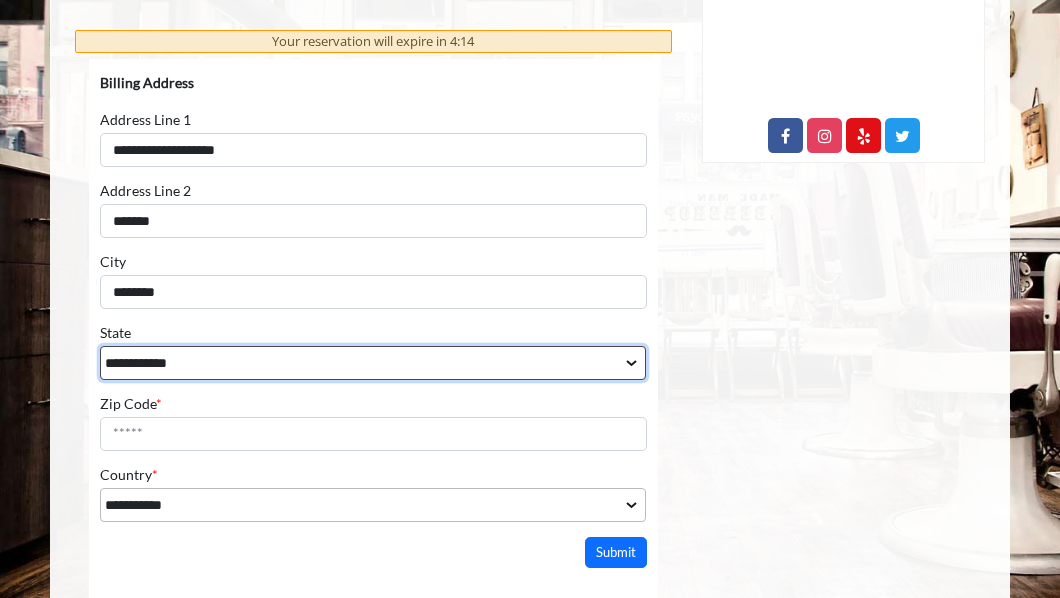 click on "**********" at bounding box center (373, 363) 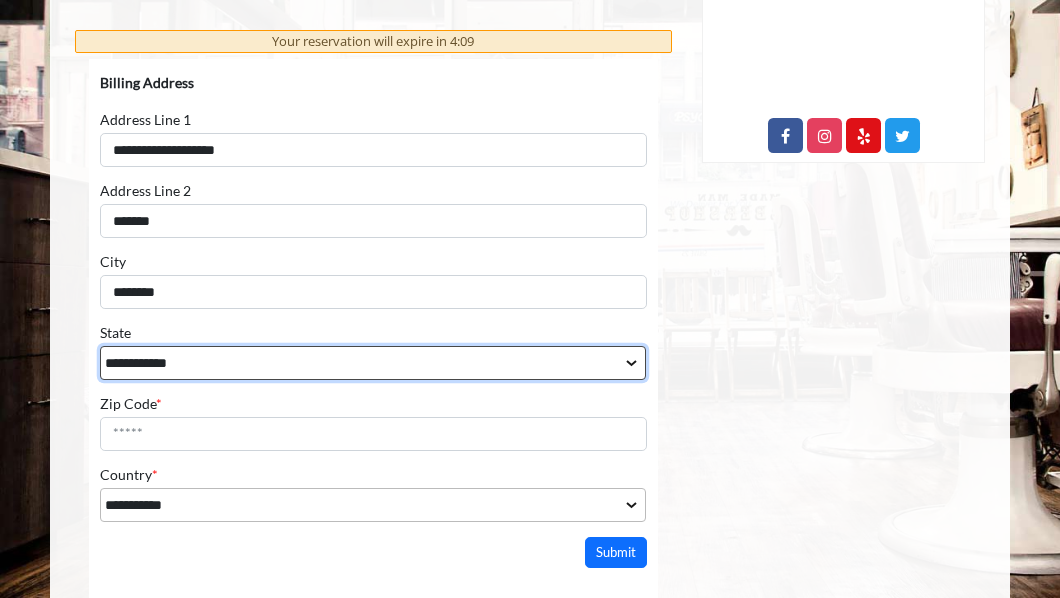 select on "**" 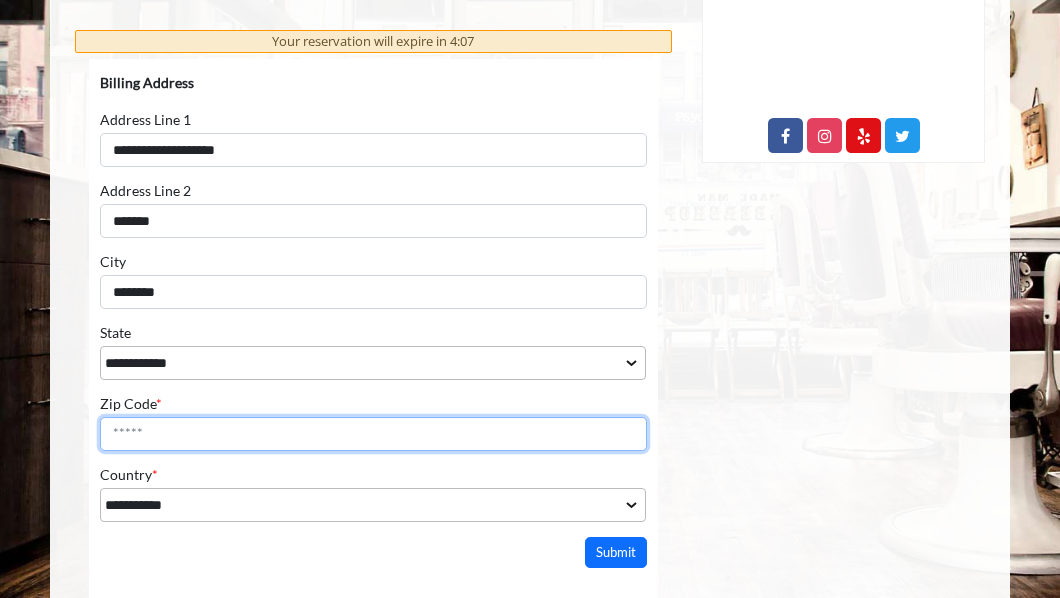 drag, startPoint x: 171, startPoint y: 437, endPoint x: 111, endPoint y: 428, distance: 60.671246 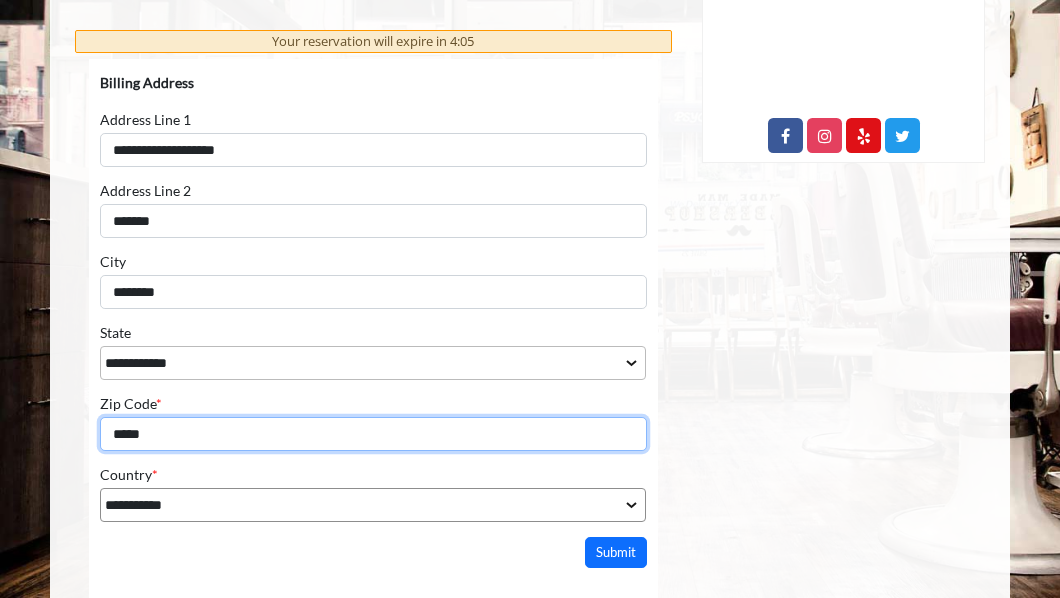 type on "*****" 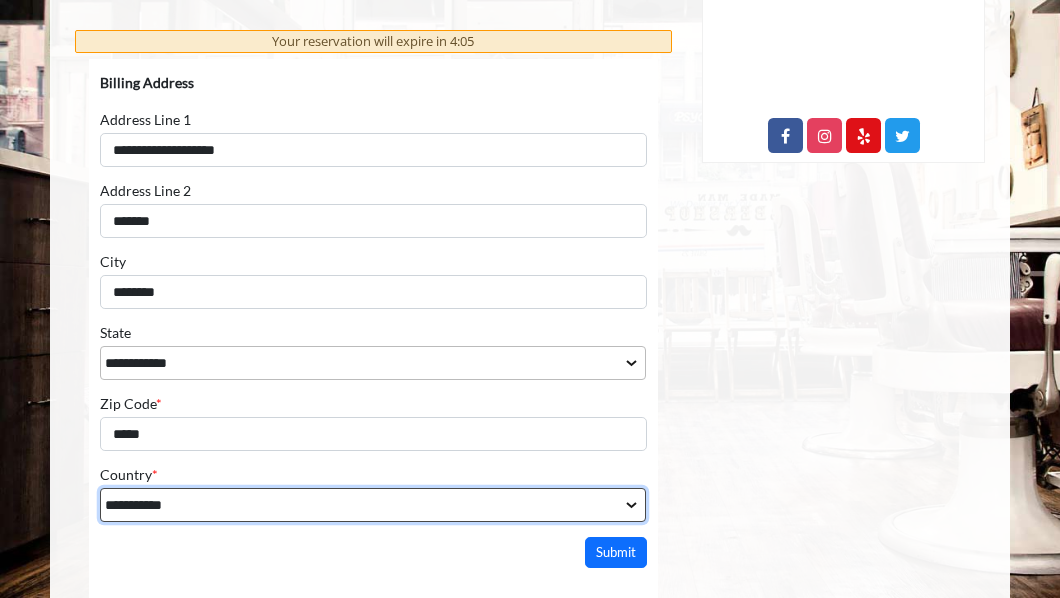 click on "**********" at bounding box center [373, 505] 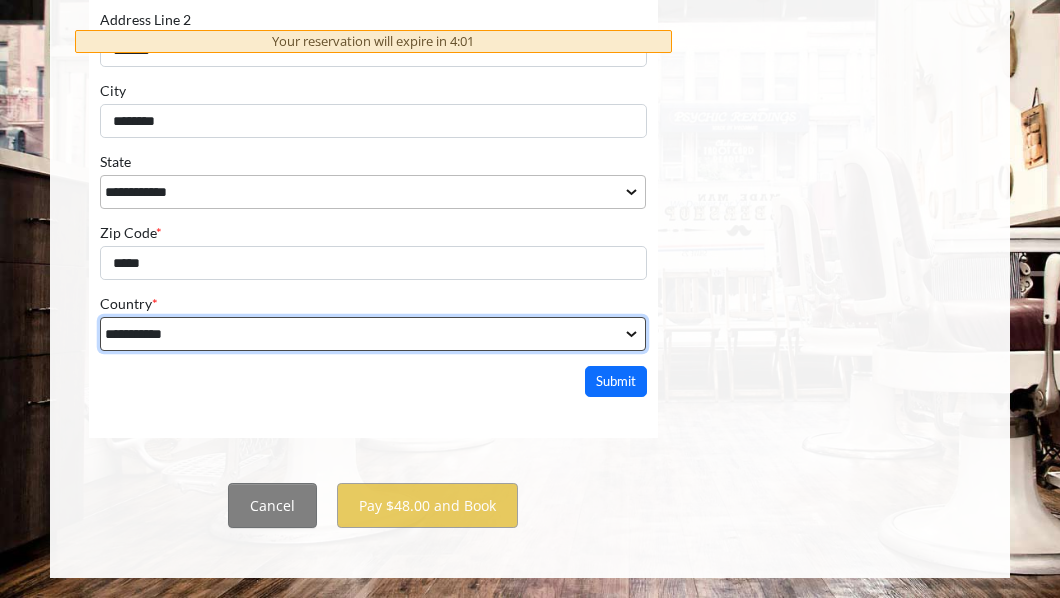 scroll, scrollTop: 1256, scrollLeft: 0, axis: vertical 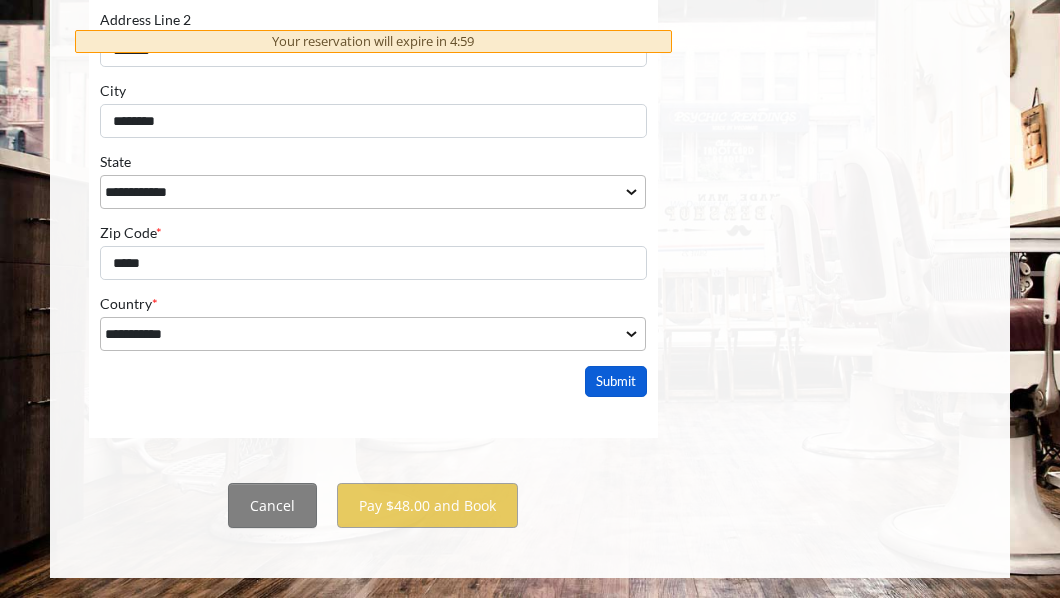 click on "Submit" at bounding box center (616, 382) 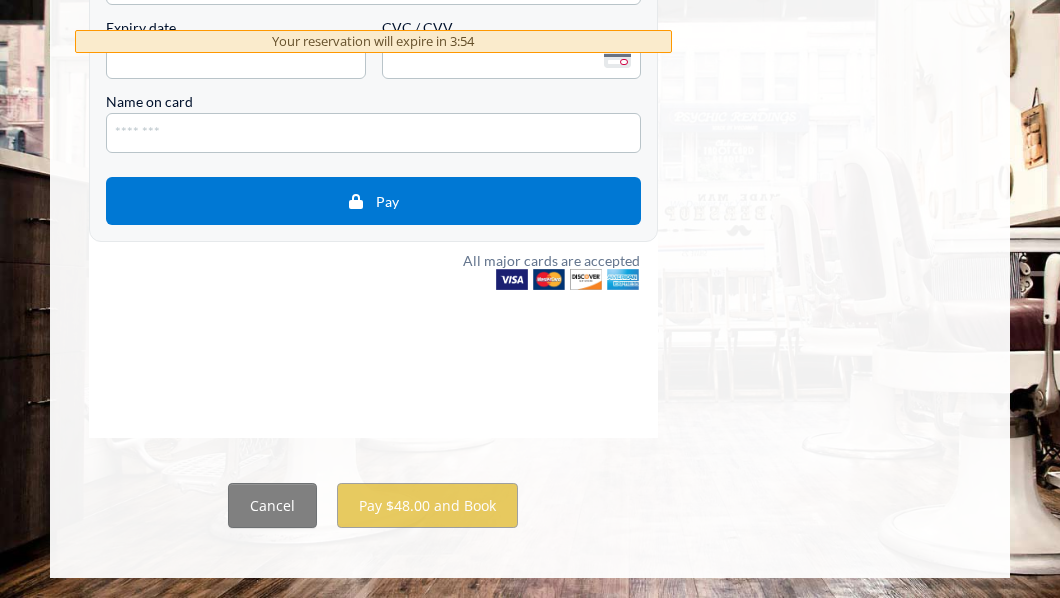 scroll, scrollTop: 1114, scrollLeft: 0, axis: vertical 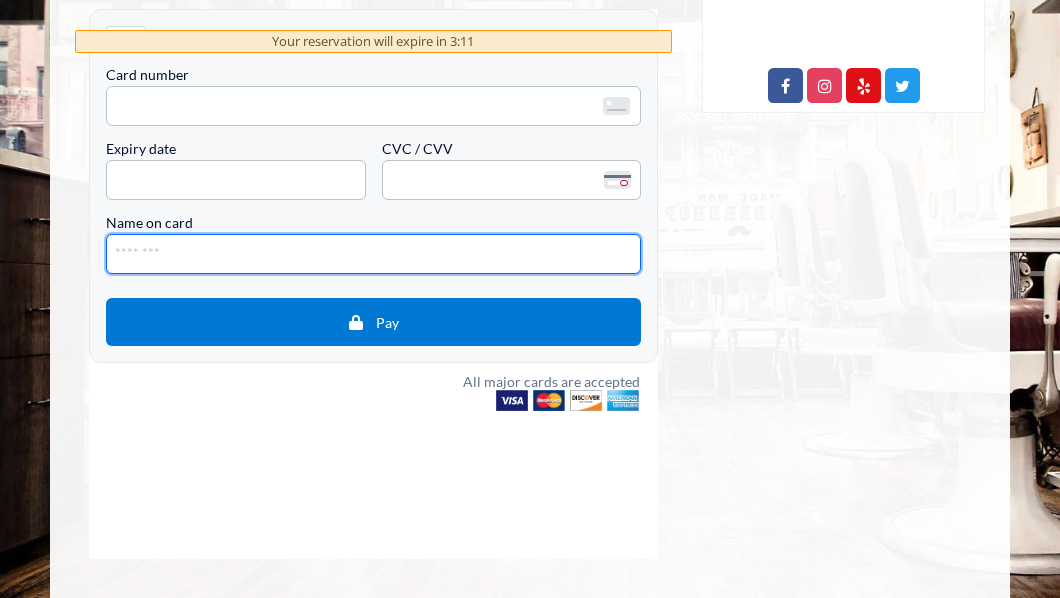 type on "**********" 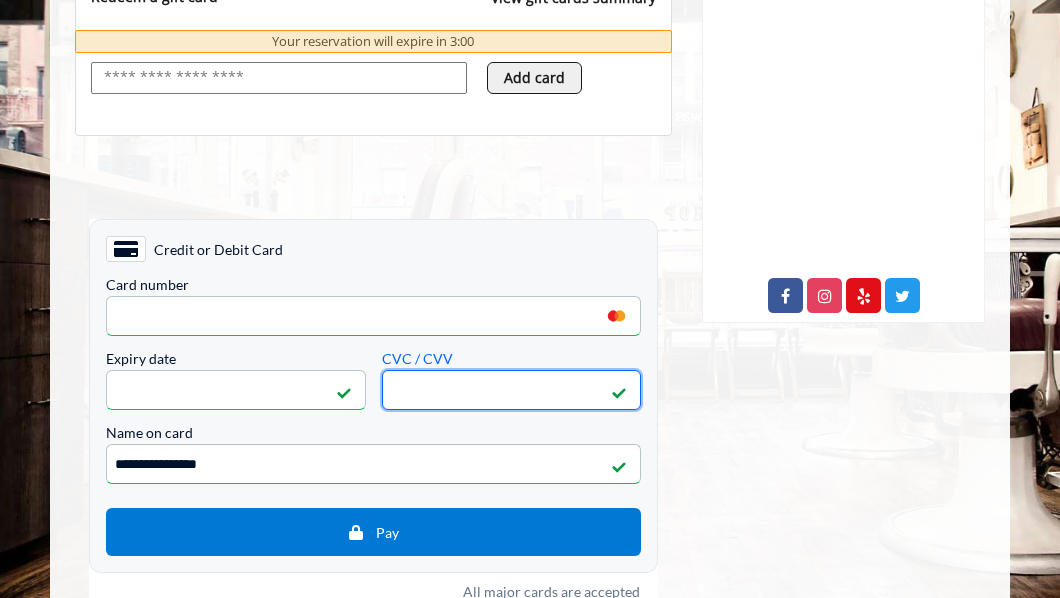 scroll, scrollTop: 1256, scrollLeft: 0, axis: vertical 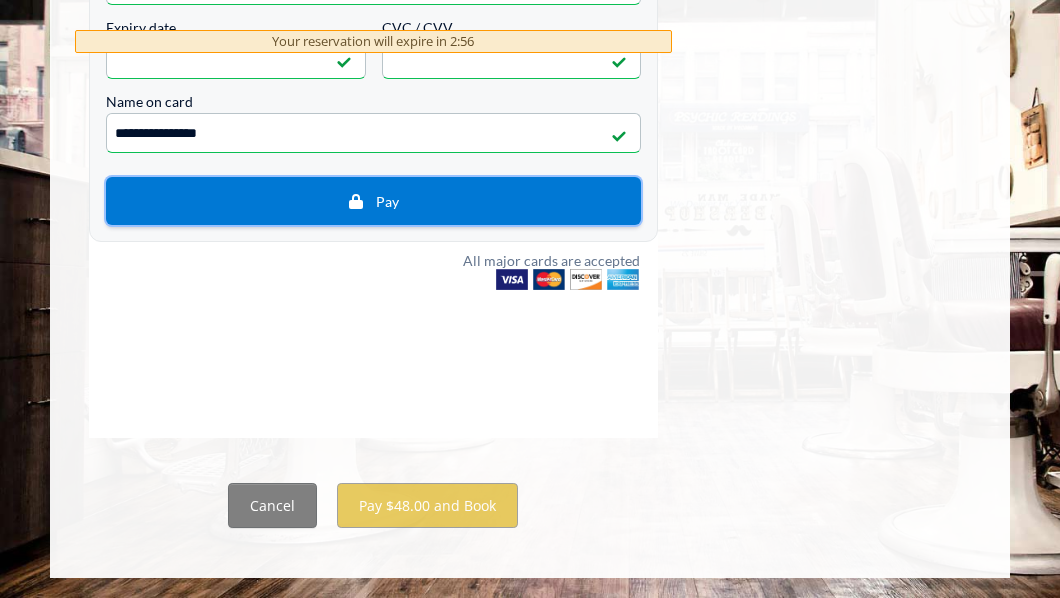 click on "Pay" at bounding box center (373, 202) 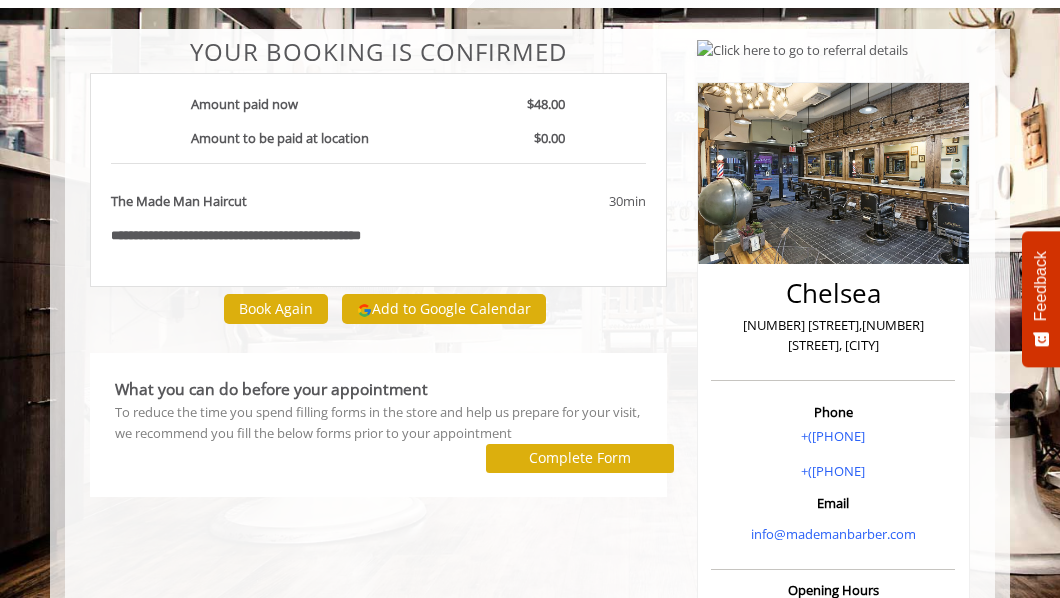 scroll, scrollTop: 0, scrollLeft: 0, axis: both 